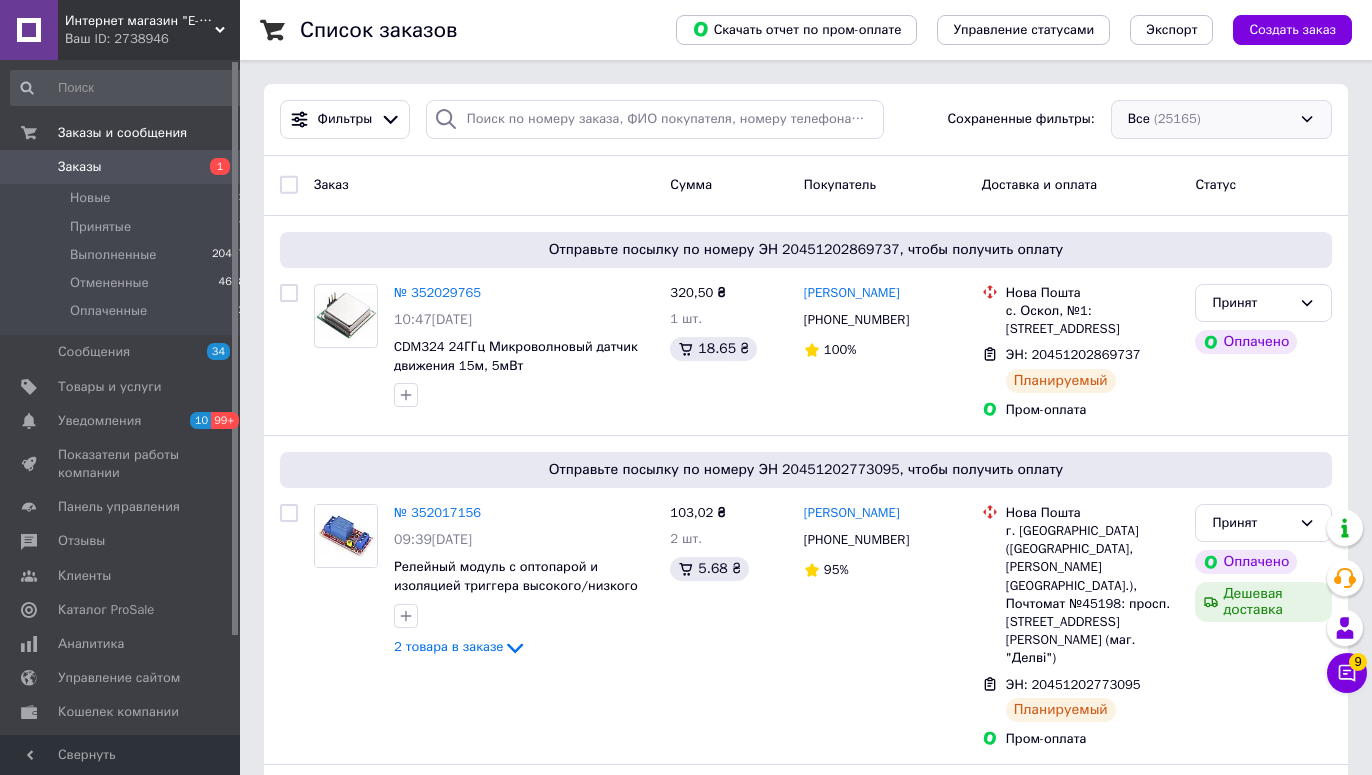 scroll, scrollTop: 0, scrollLeft: 0, axis: both 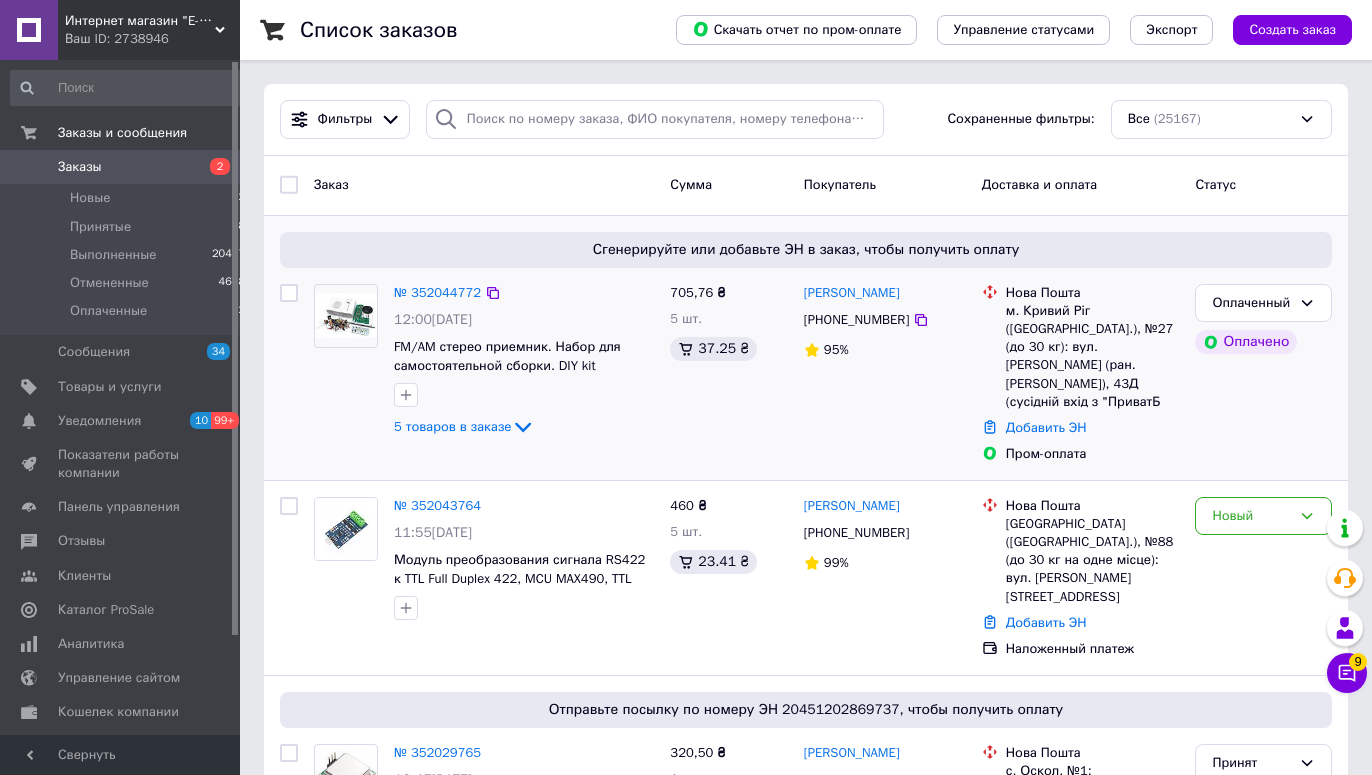 click at bounding box center (289, 293) 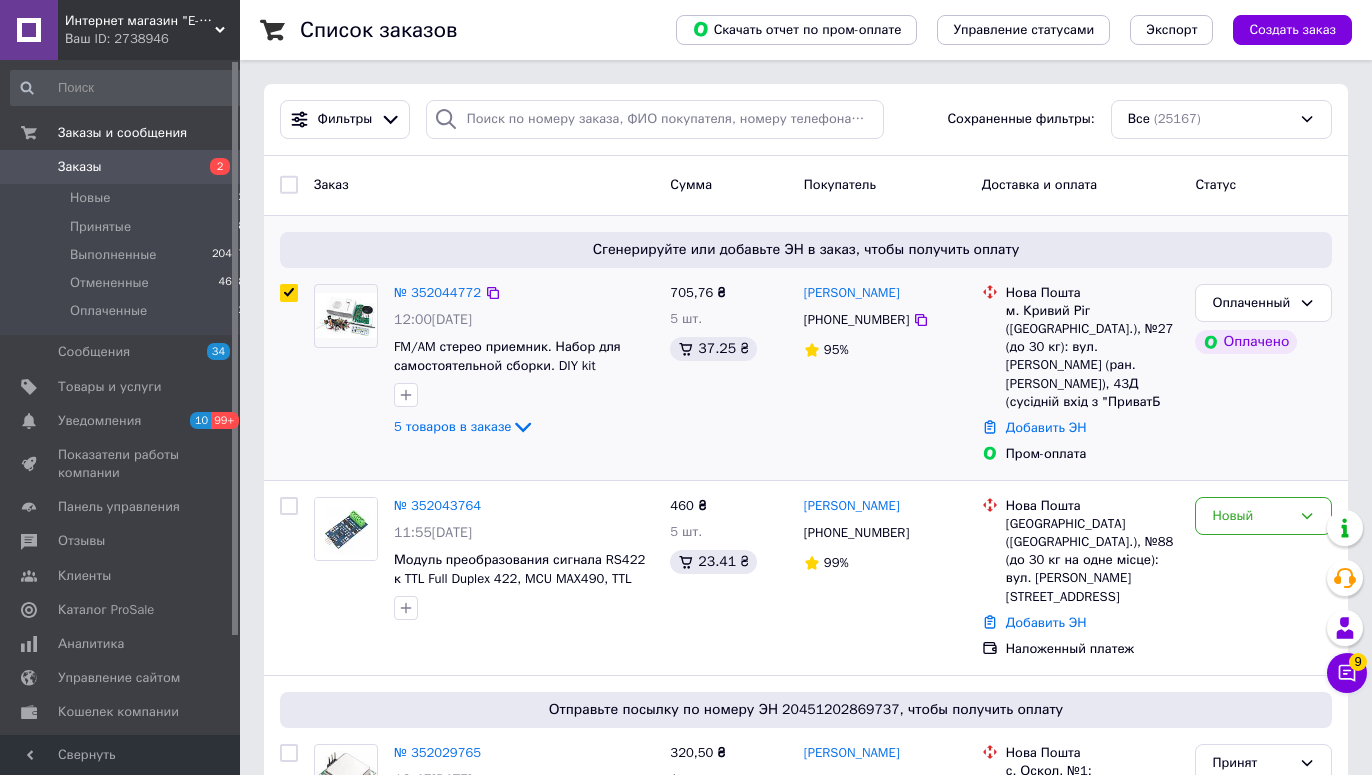 checkbox on "true" 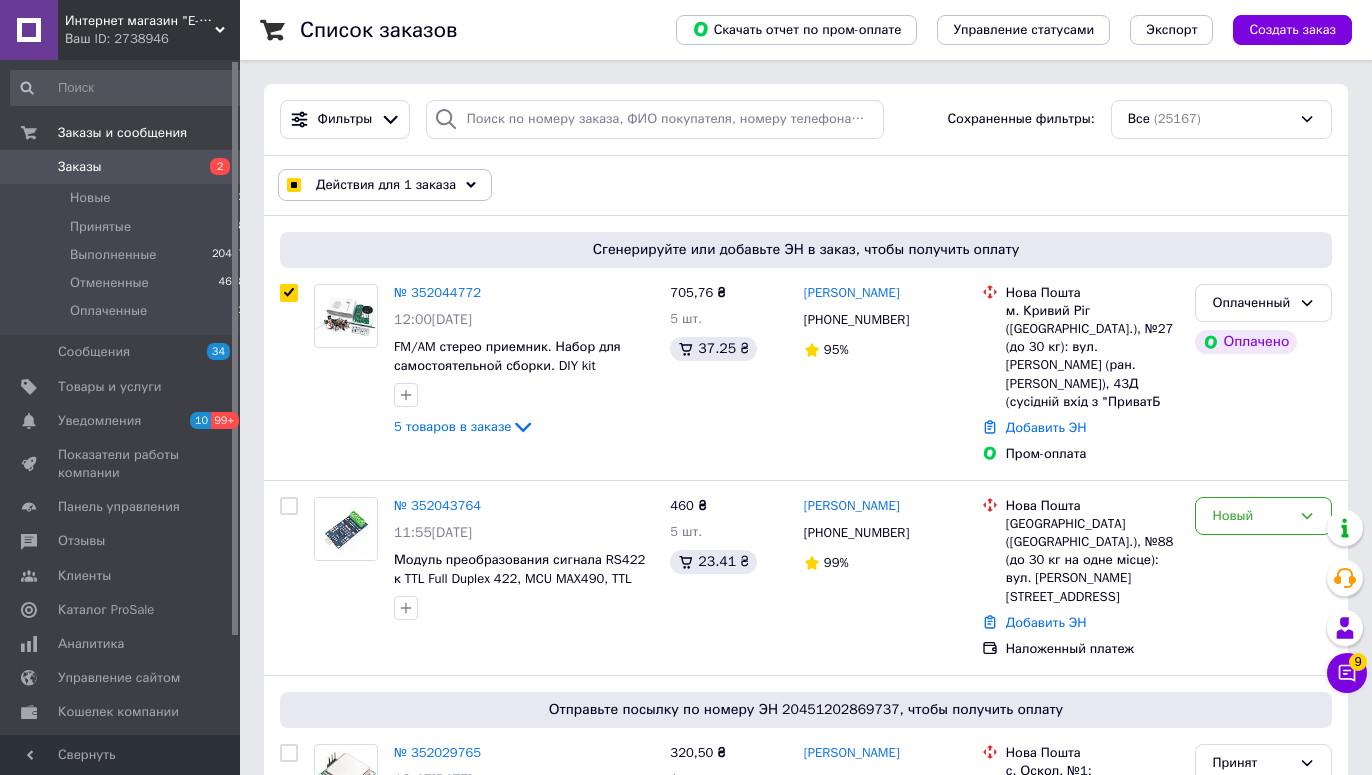 click on "Действия для 1 заказа" at bounding box center (385, 185) 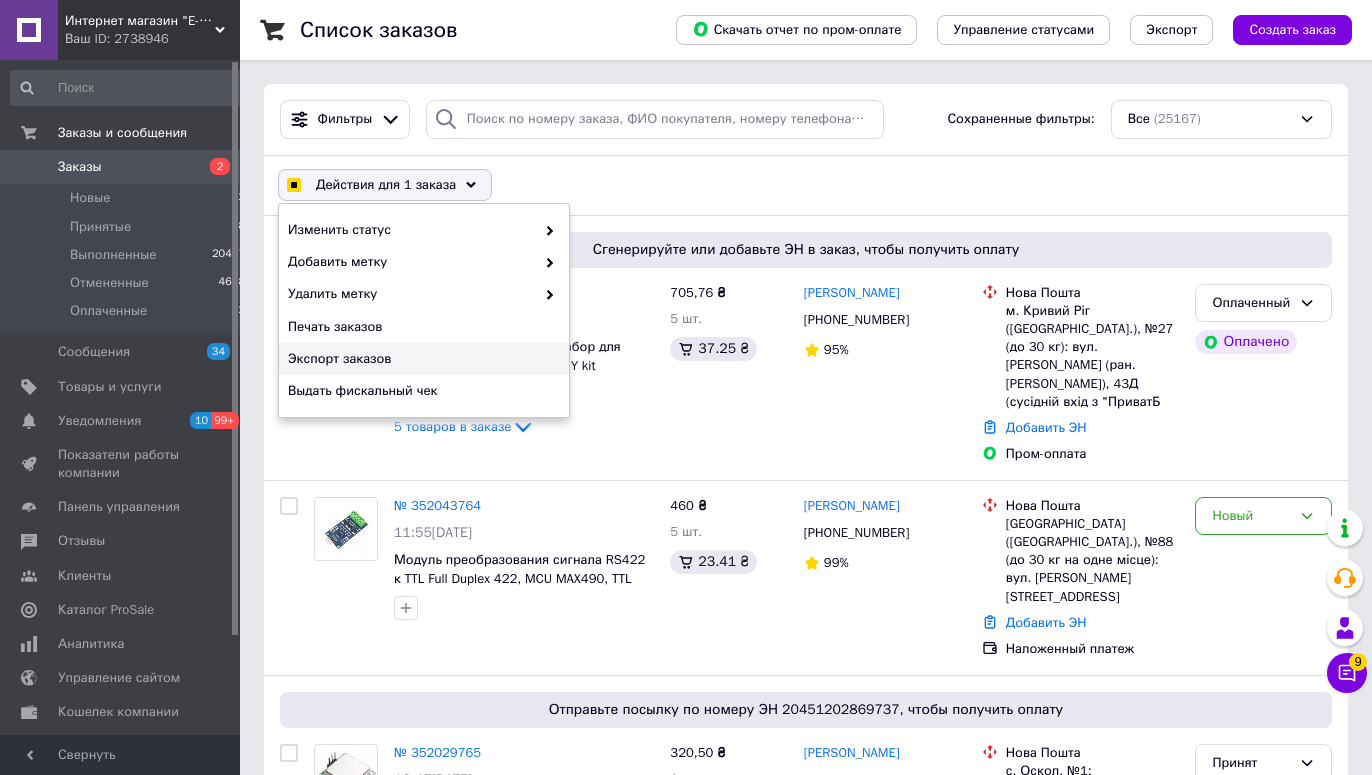 click on "Экспорт заказов" at bounding box center [421, 359] 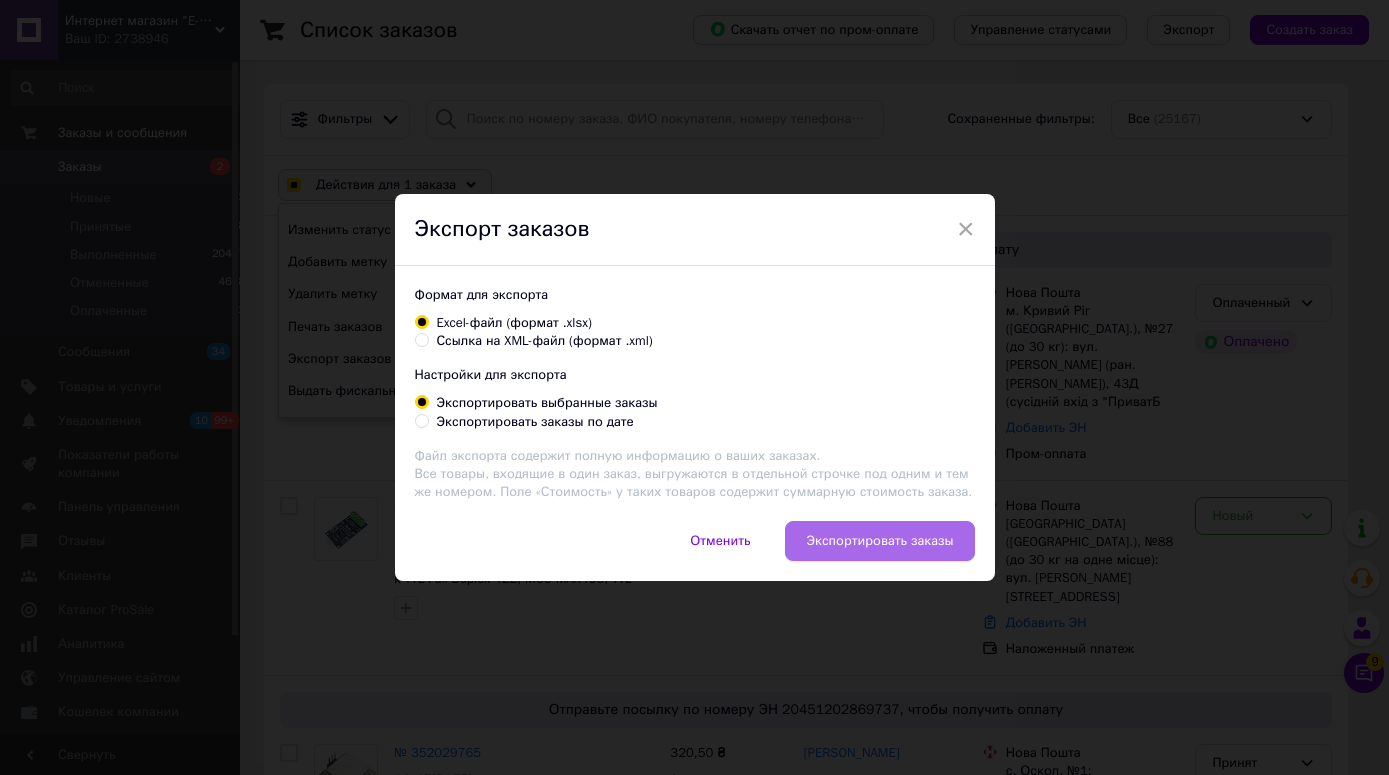 click on "Экспортировать заказы" at bounding box center [879, 541] 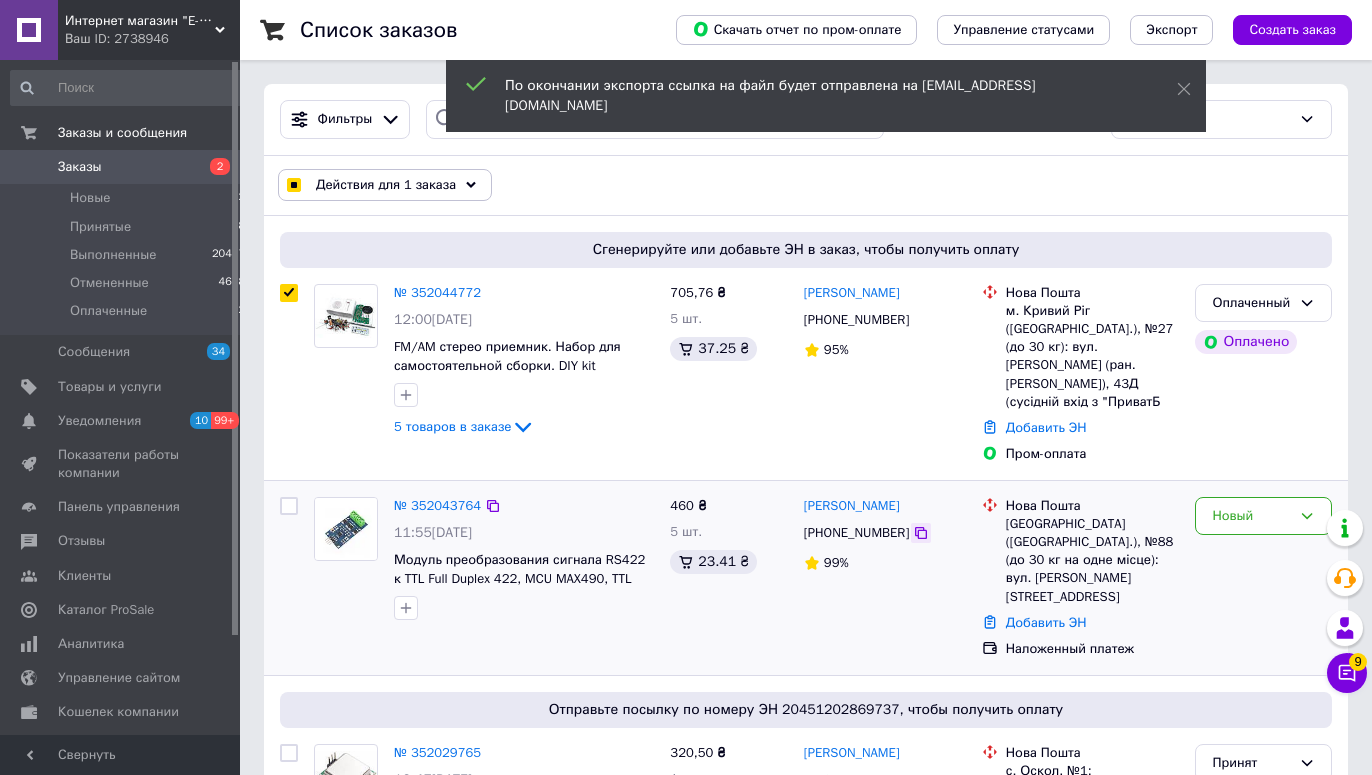 click 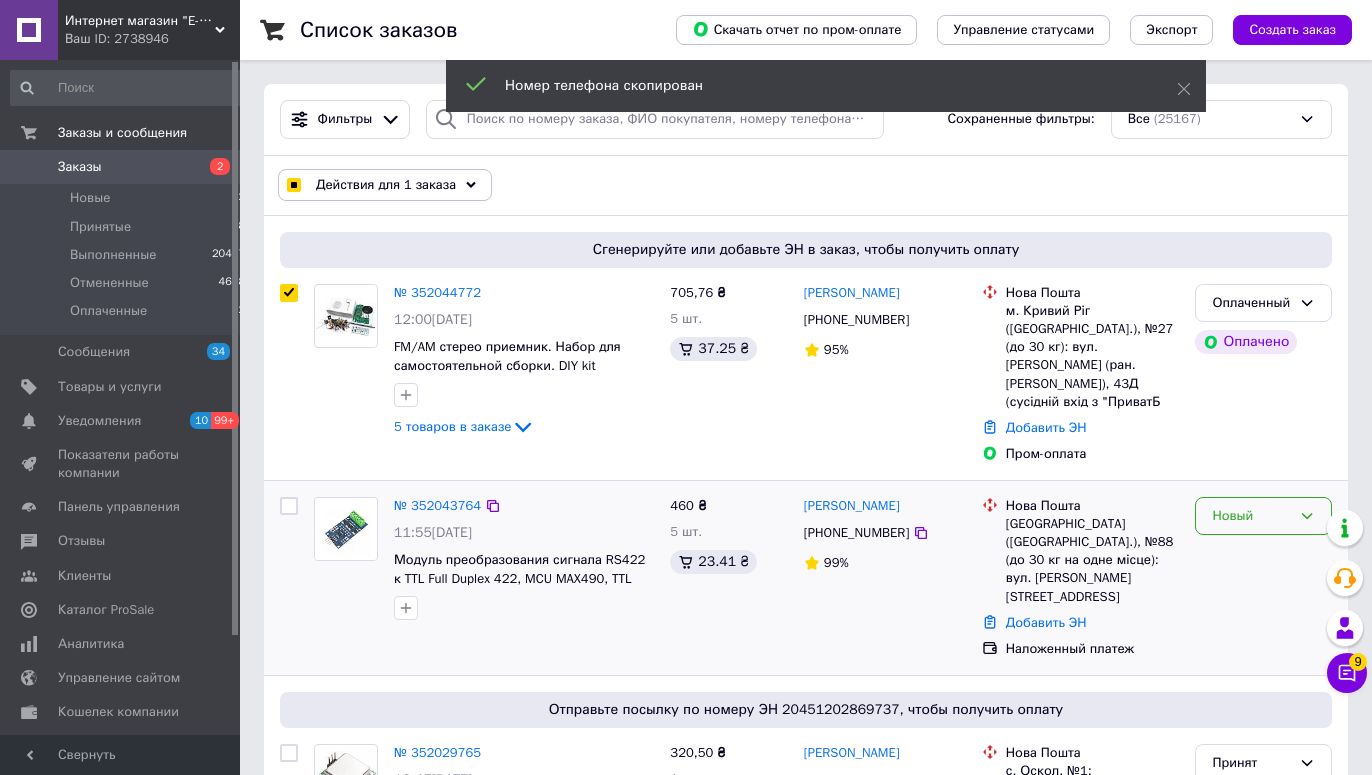 click on "Новый" at bounding box center [1251, 516] 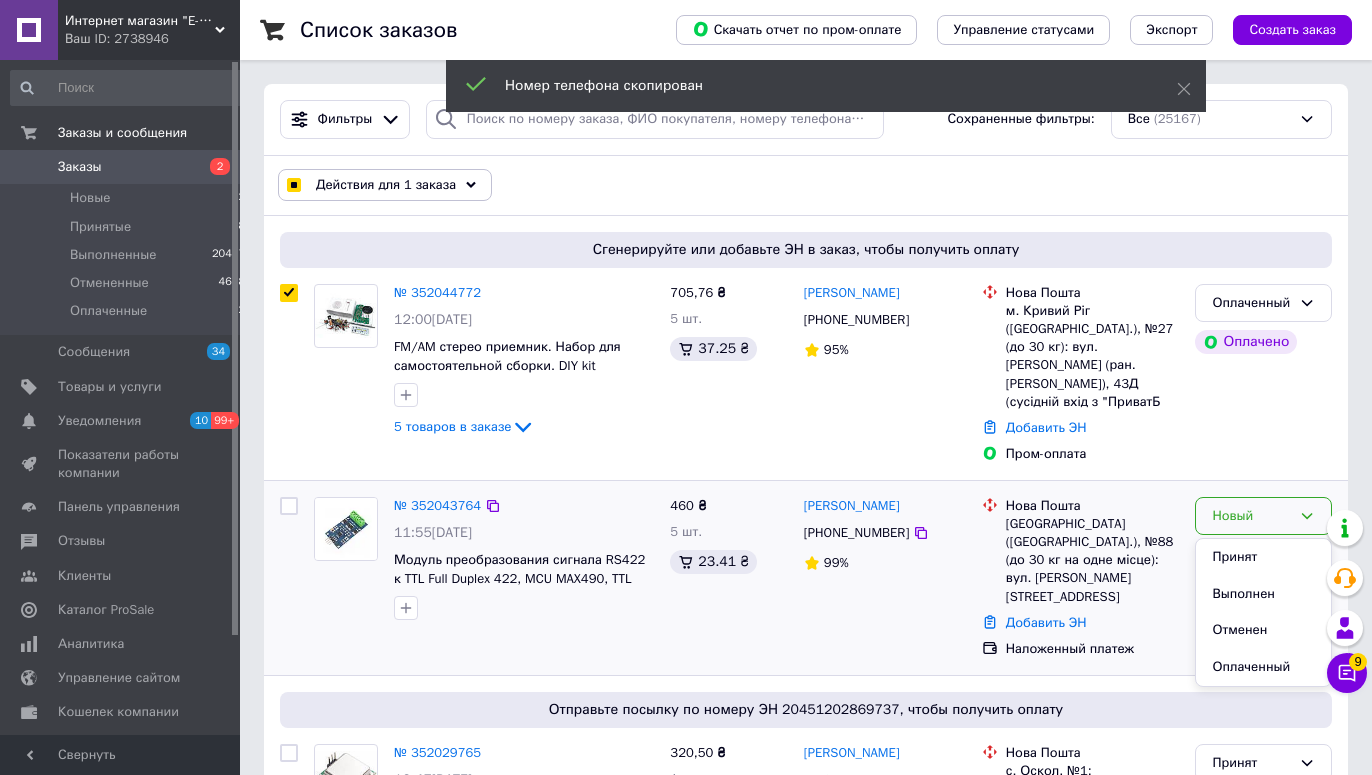 click on "Принят" at bounding box center [1263, 557] 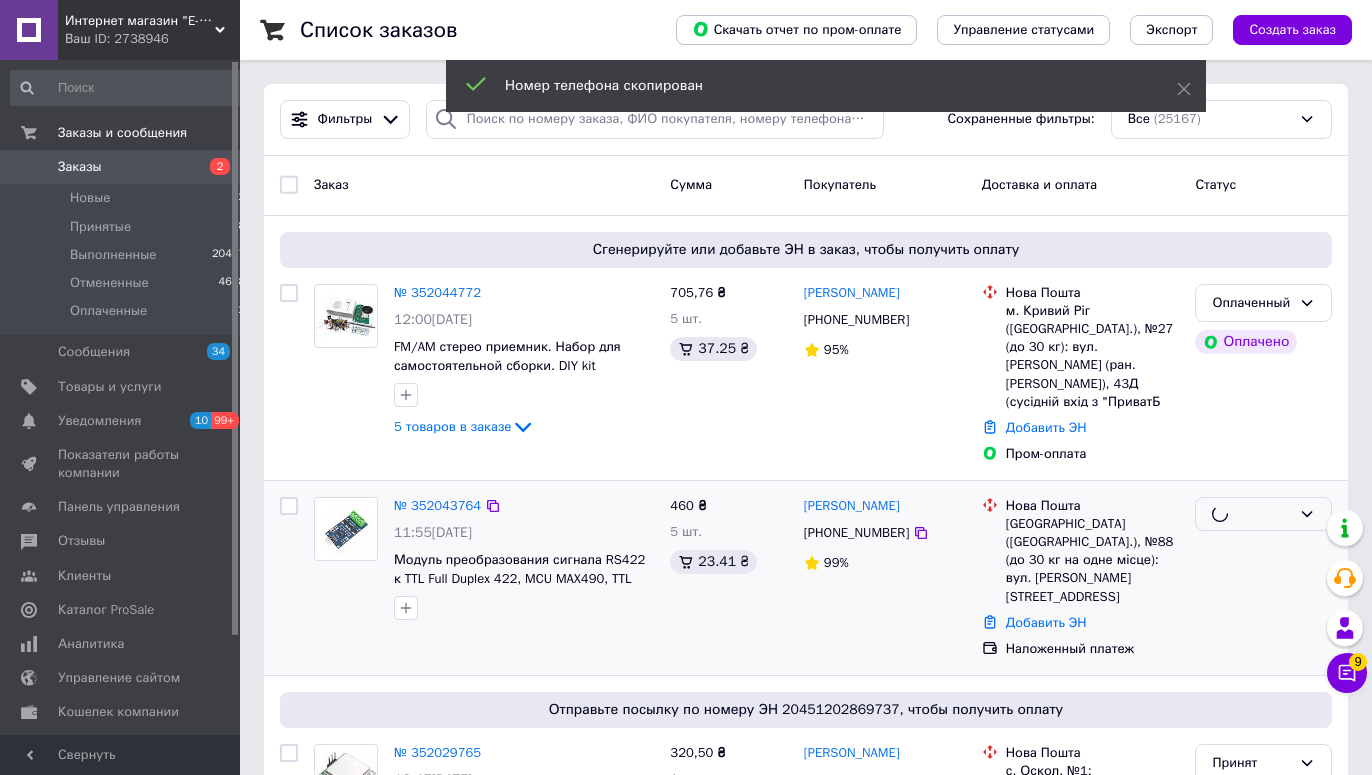 checkbox on "false" 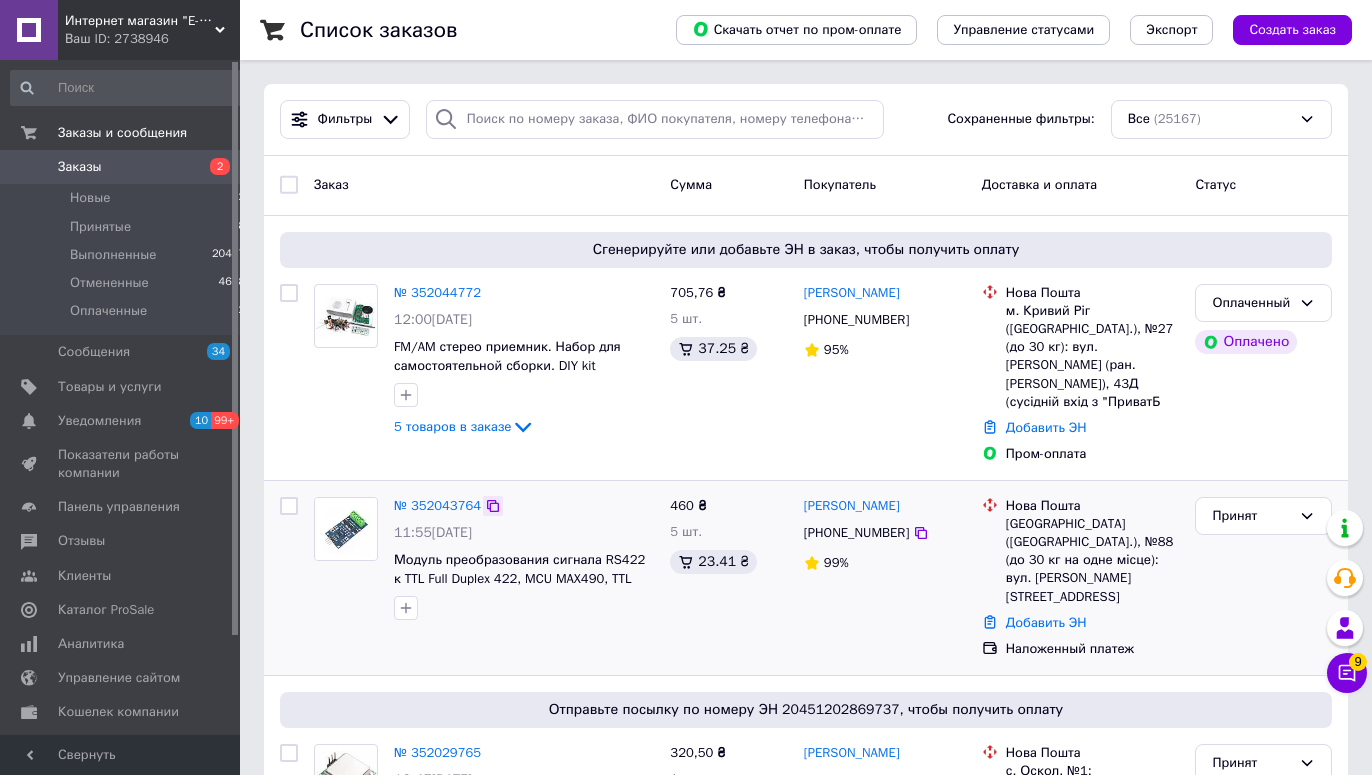 click 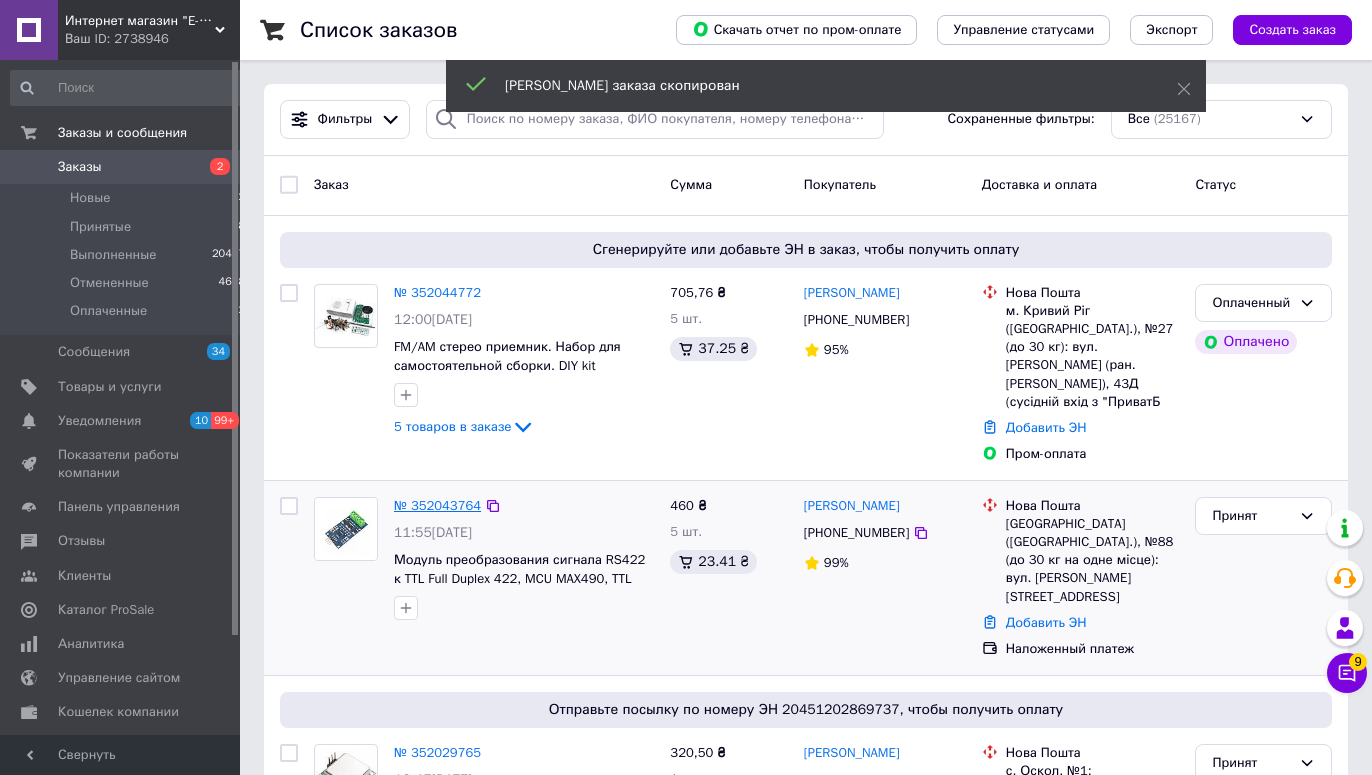 click on "№ 352043764" at bounding box center [437, 505] 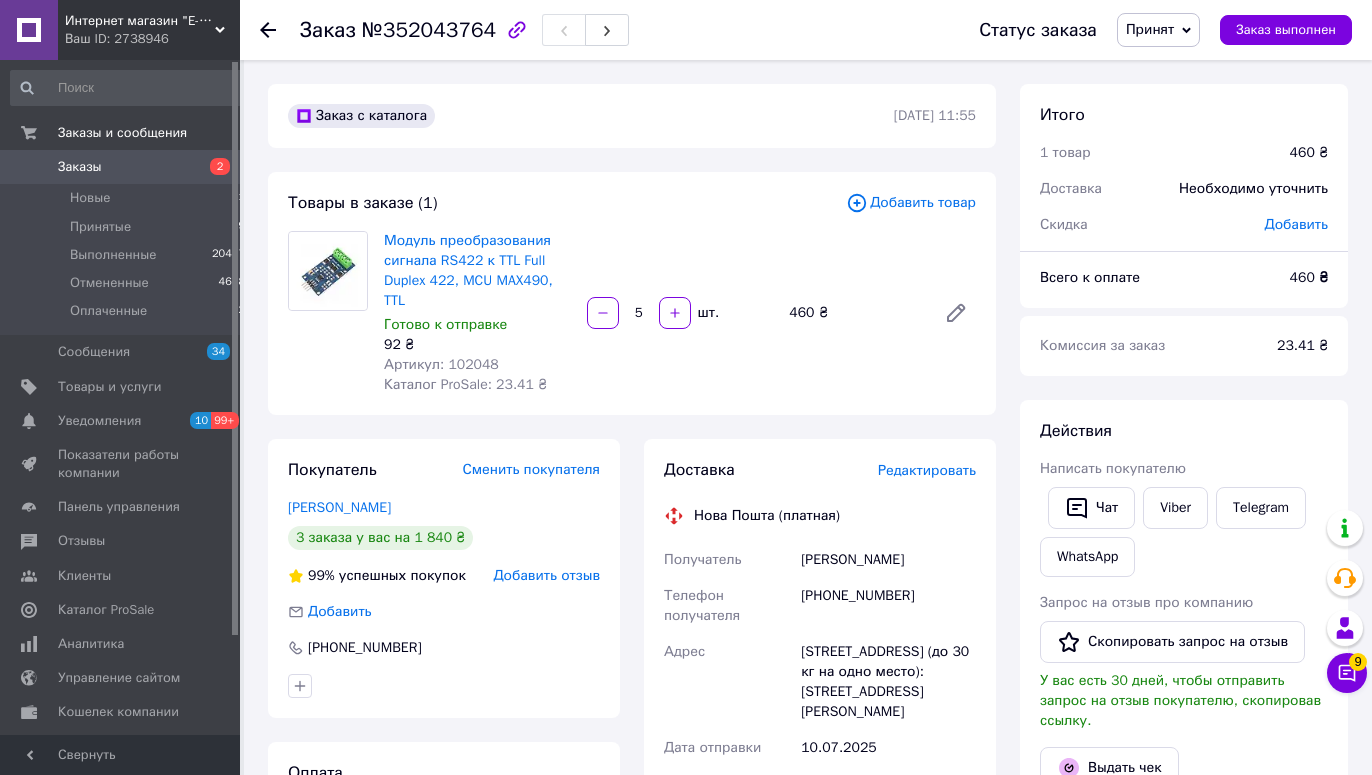 click on "Добавить отзыв" at bounding box center [546, 575] 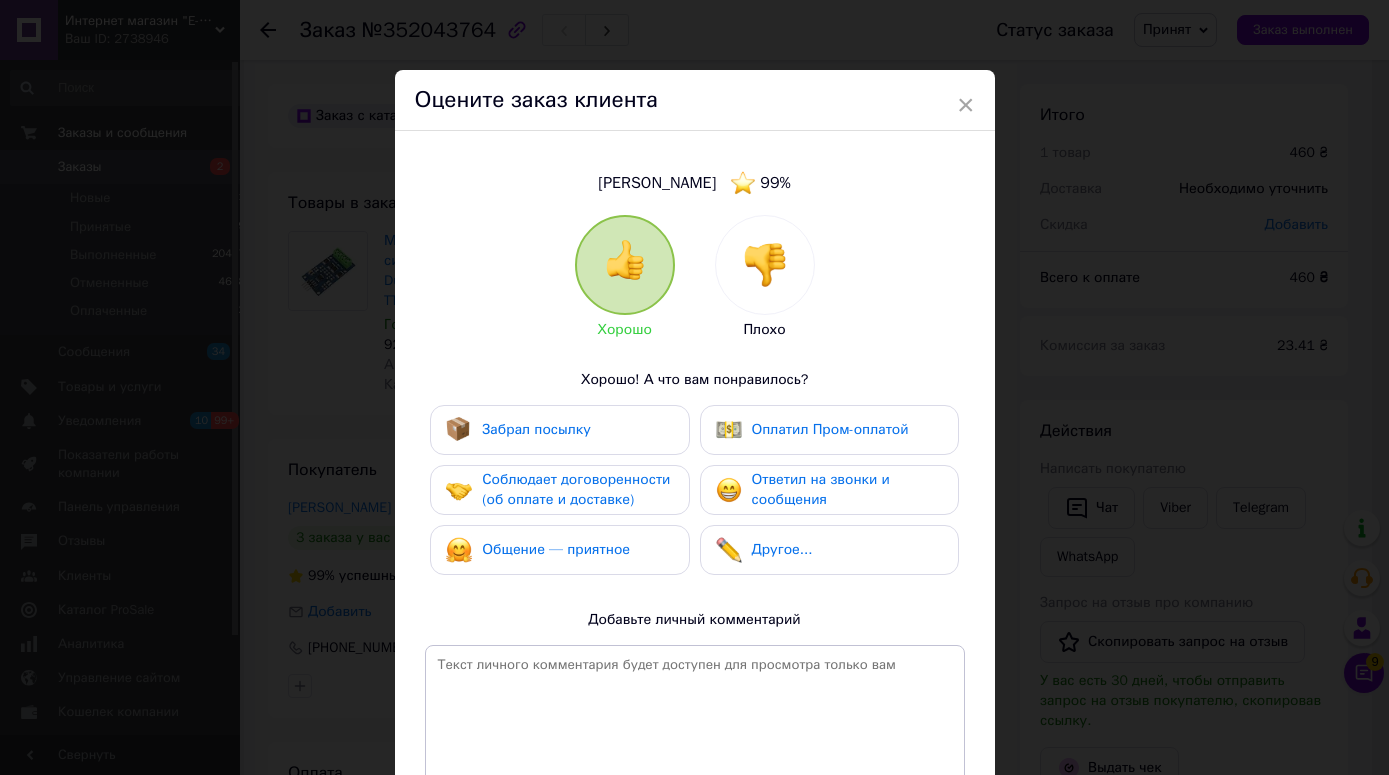 click at bounding box center [765, 265] 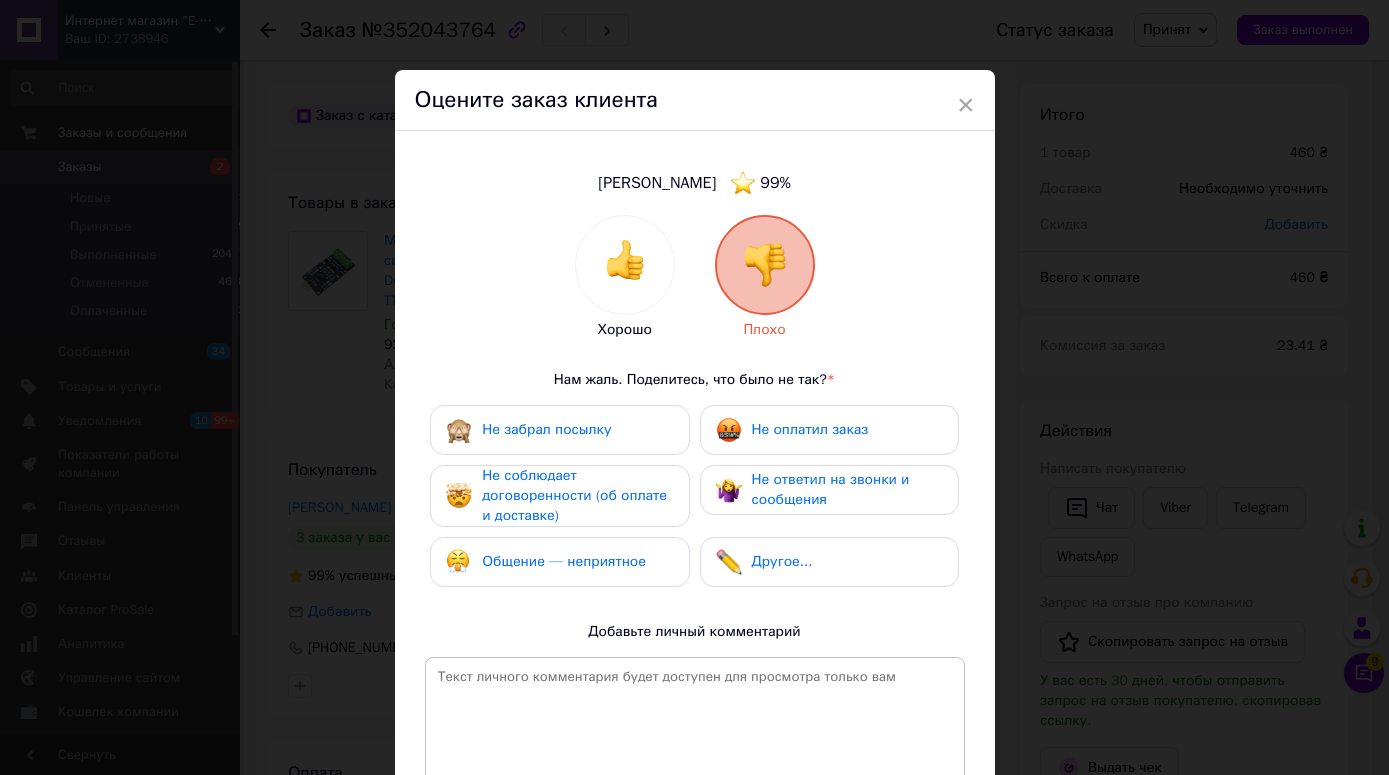 click on "Не оплатил заказ" at bounding box center [810, 429] 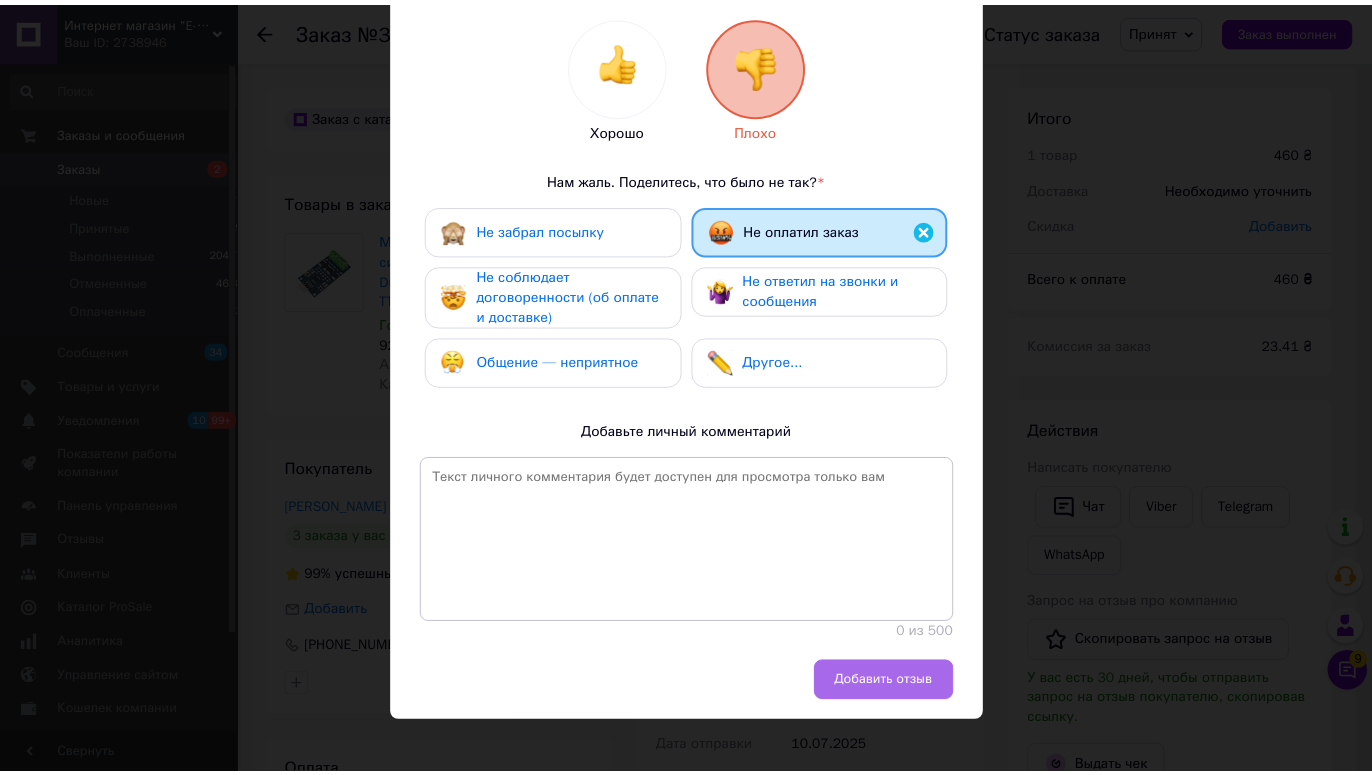 scroll, scrollTop: 228, scrollLeft: 0, axis: vertical 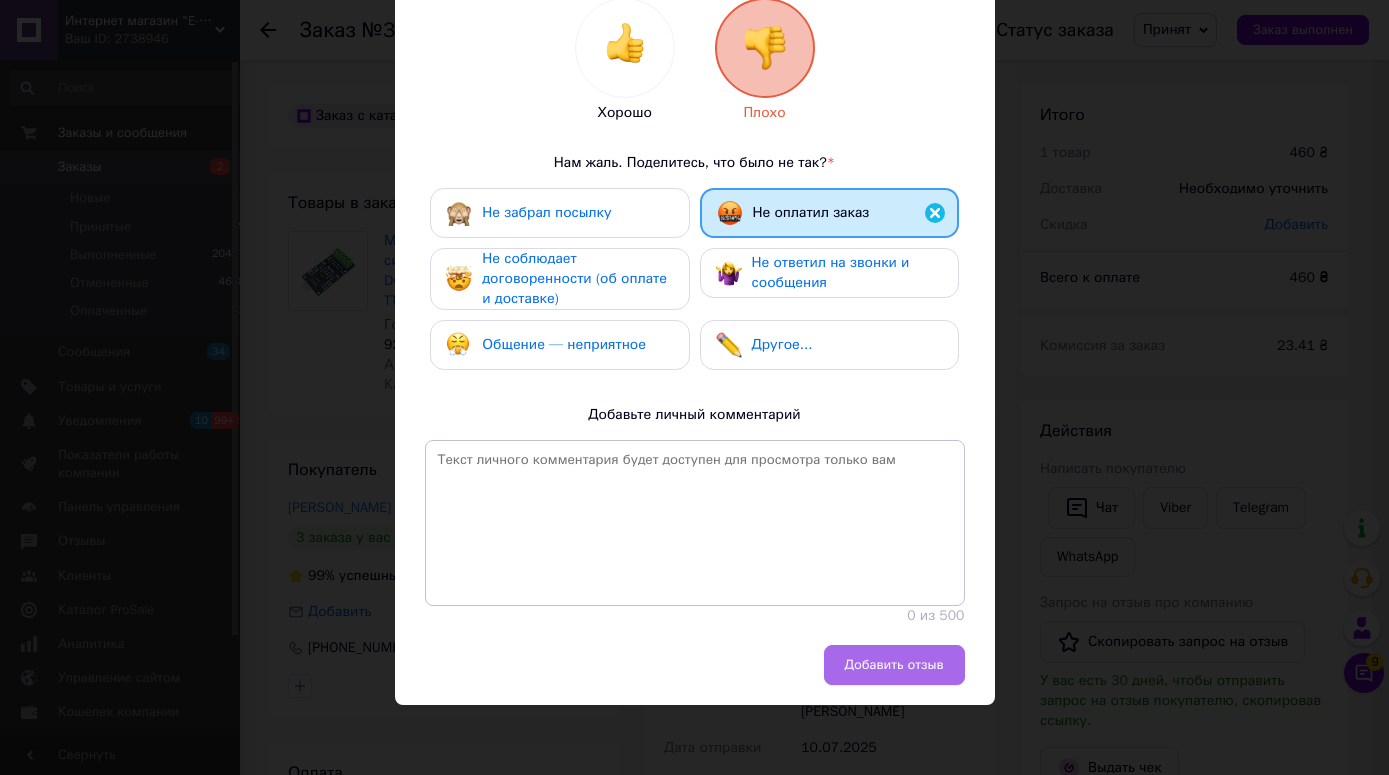 click on "Добавить отзыв" at bounding box center [894, 665] 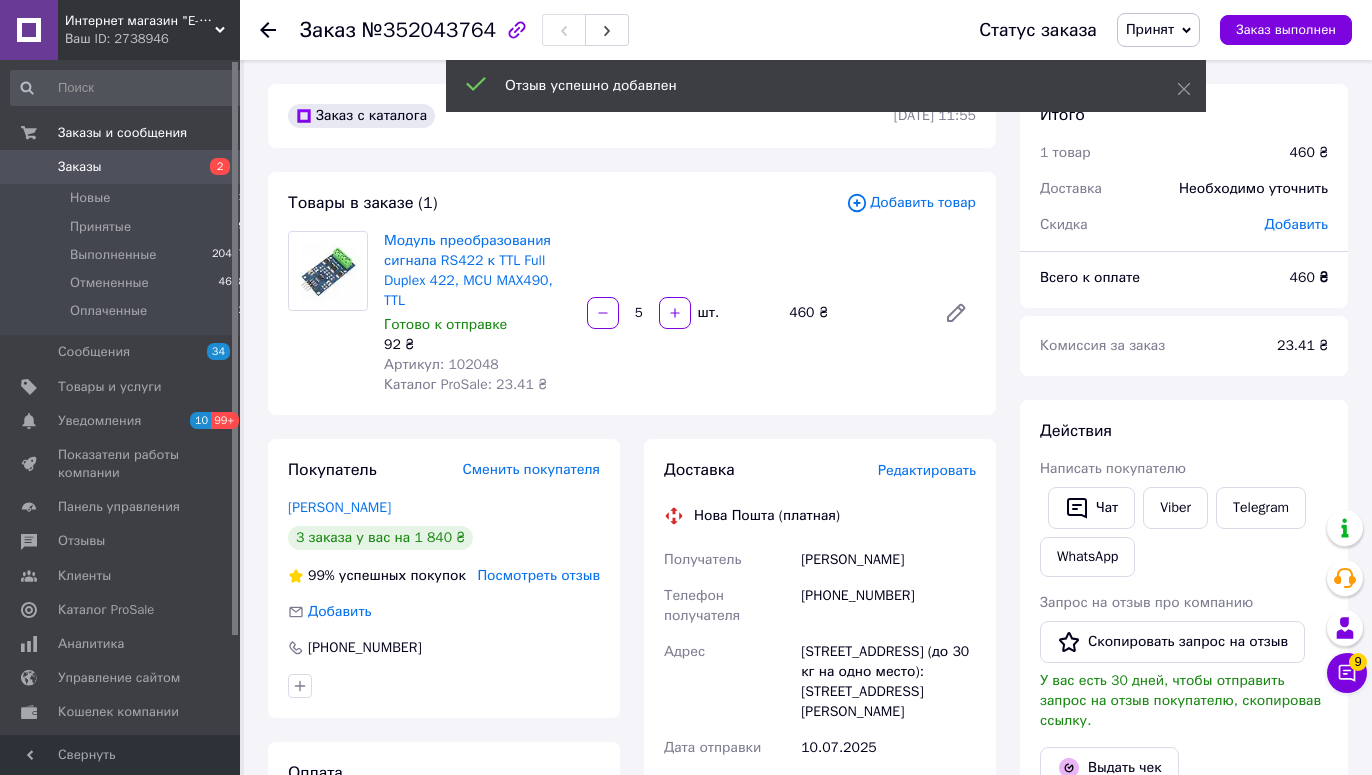 click on "Редактировать" at bounding box center [927, 470] 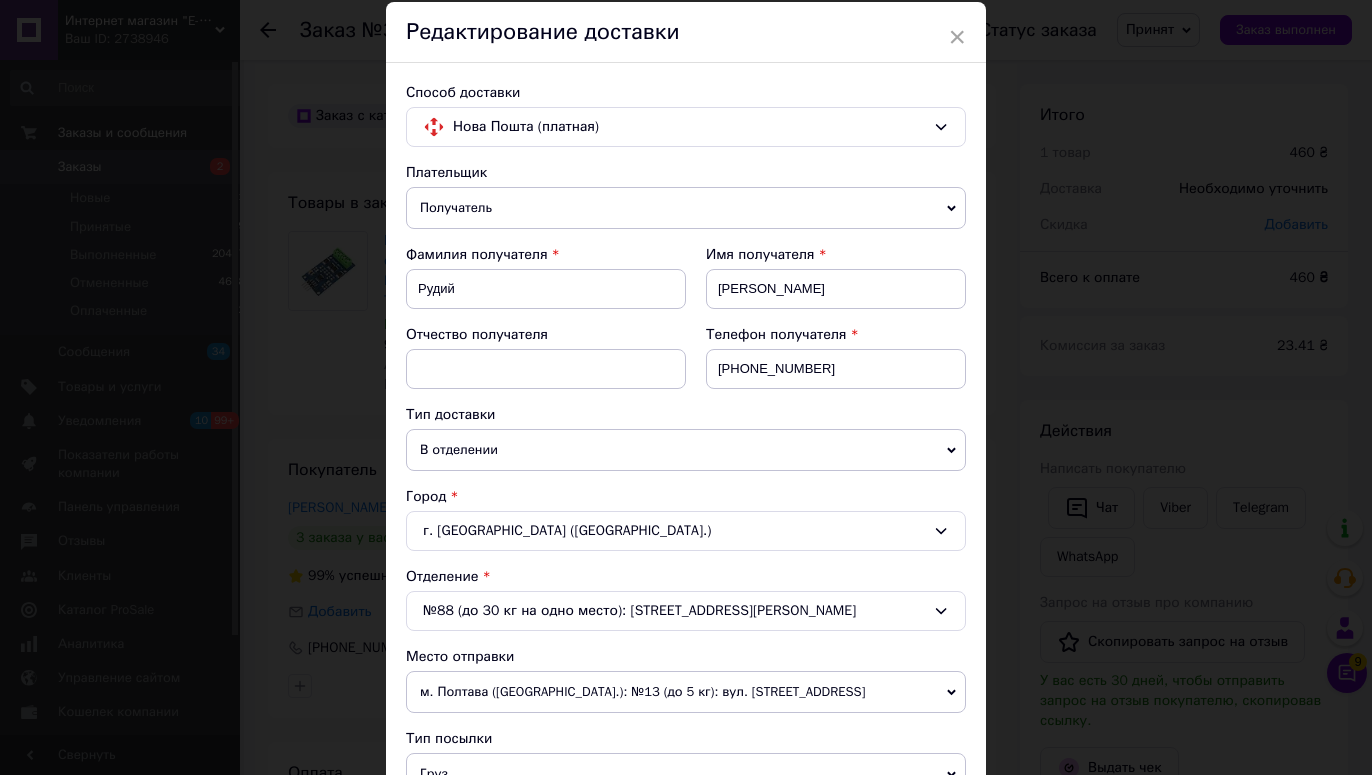 scroll, scrollTop: 67, scrollLeft: 0, axis: vertical 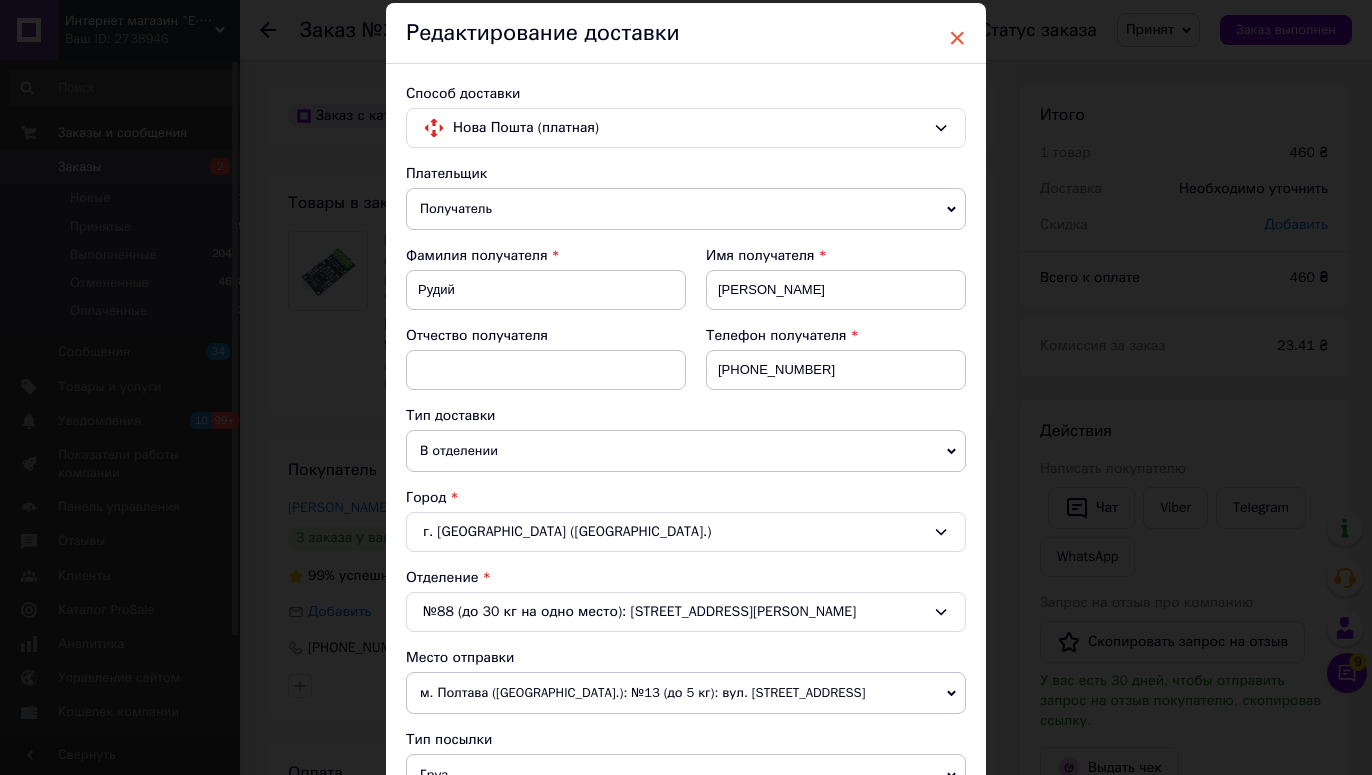 click on "×" at bounding box center (957, 38) 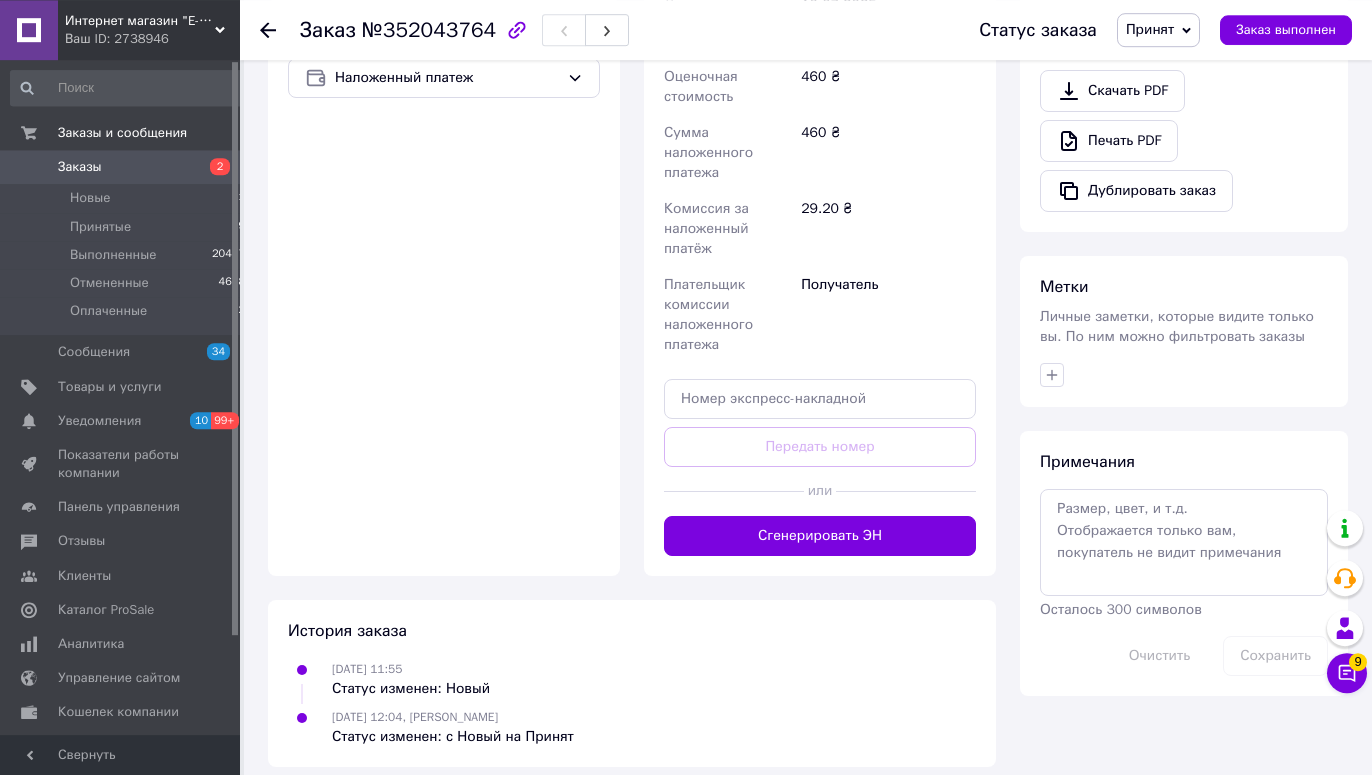 scroll, scrollTop: 759, scrollLeft: 0, axis: vertical 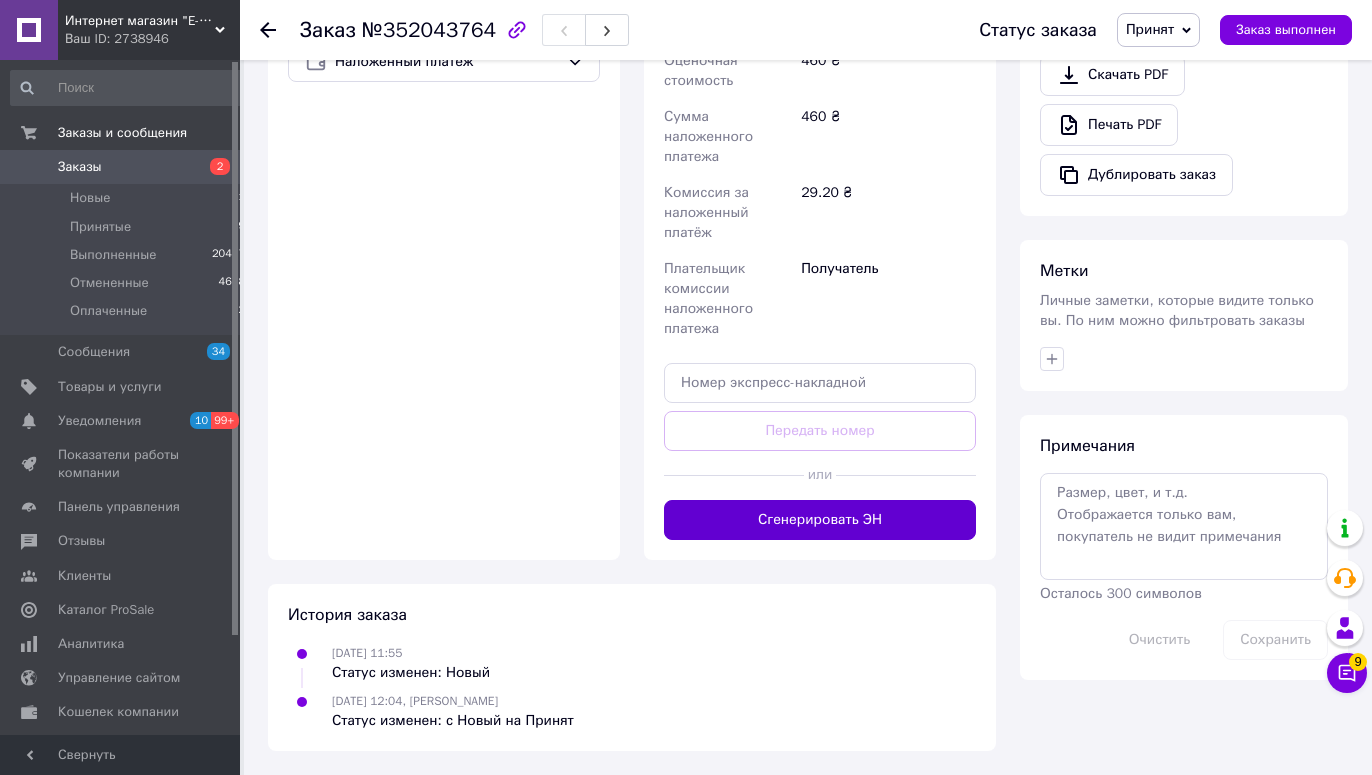 click on "Сгенерировать ЭН" at bounding box center [820, 520] 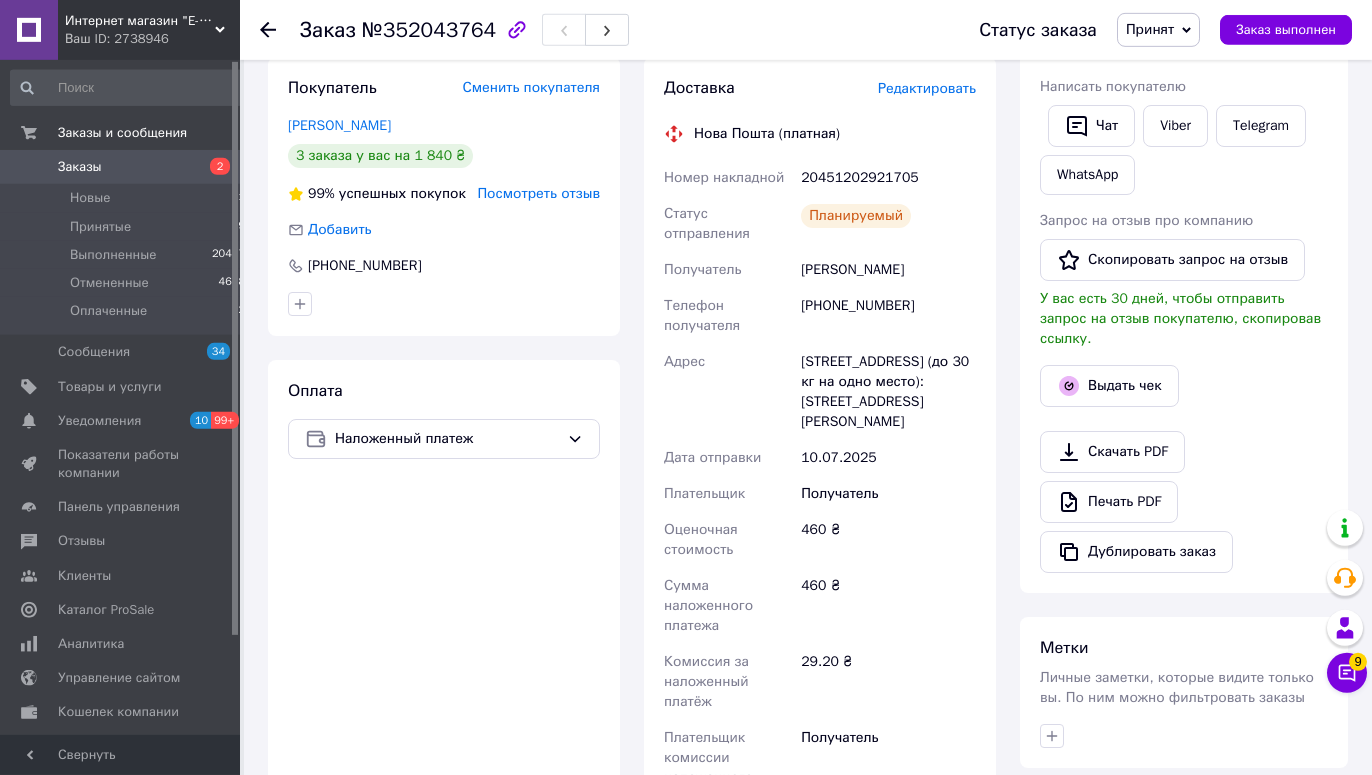 scroll, scrollTop: 346, scrollLeft: 0, axis: vertical 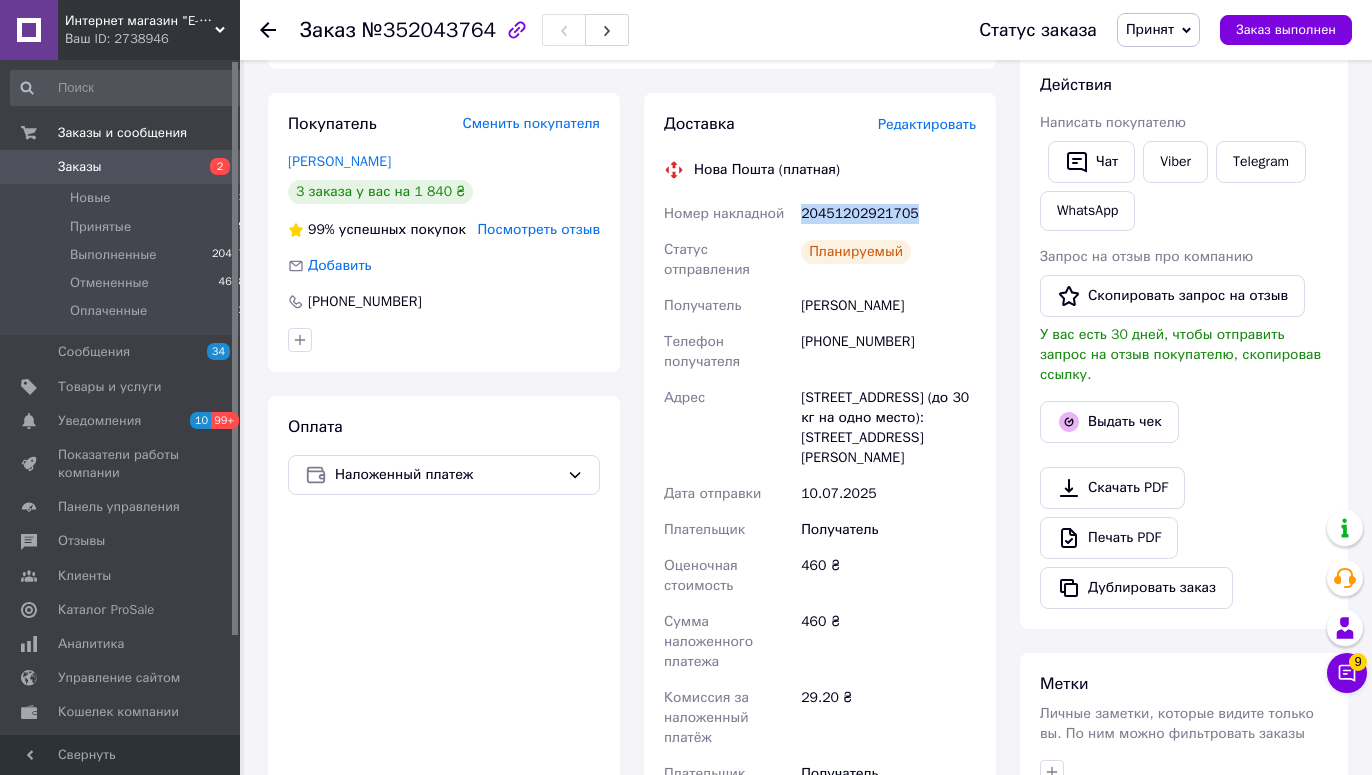 drag, startPoint x: 909, startPoint y: 210, endPoint x: 799, endPoint y: 209, distance: 110.00455 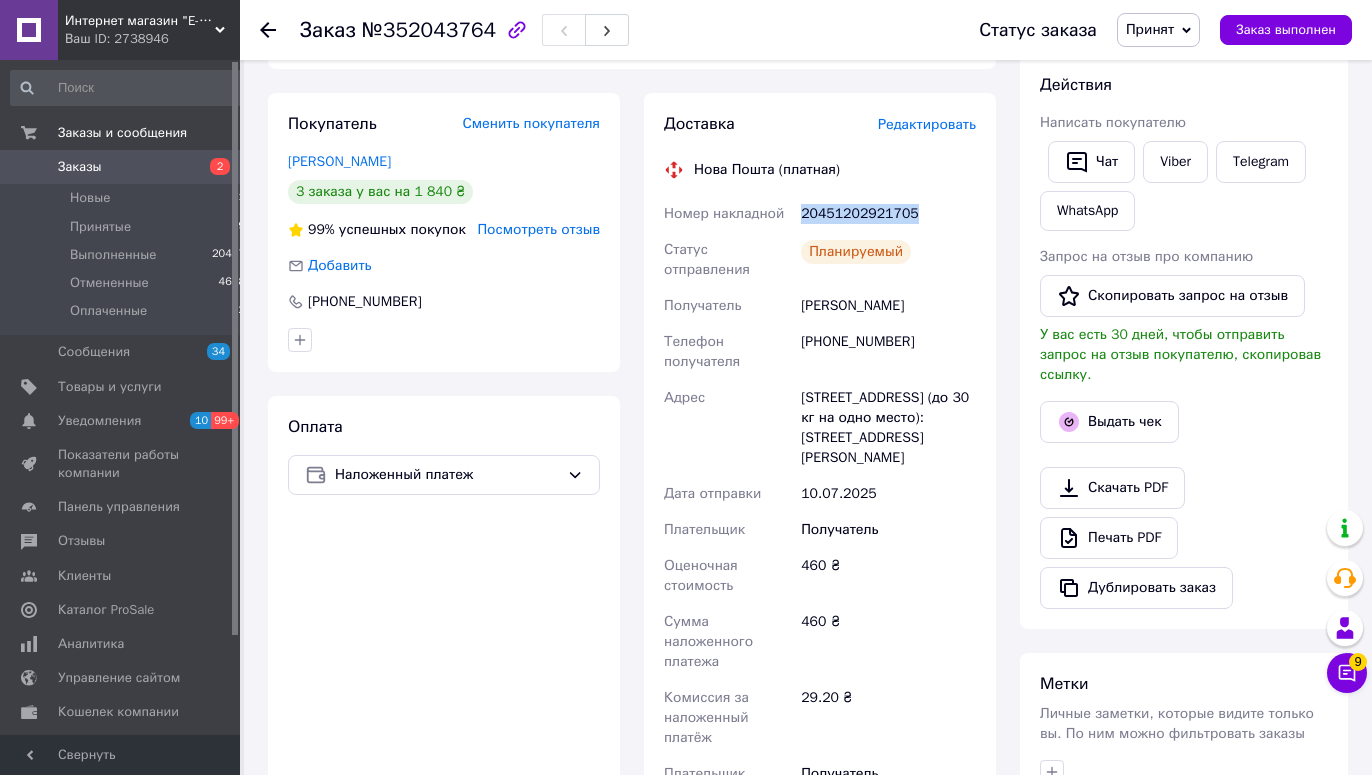 click on "20451202921705" at bounding box center (888, 214) 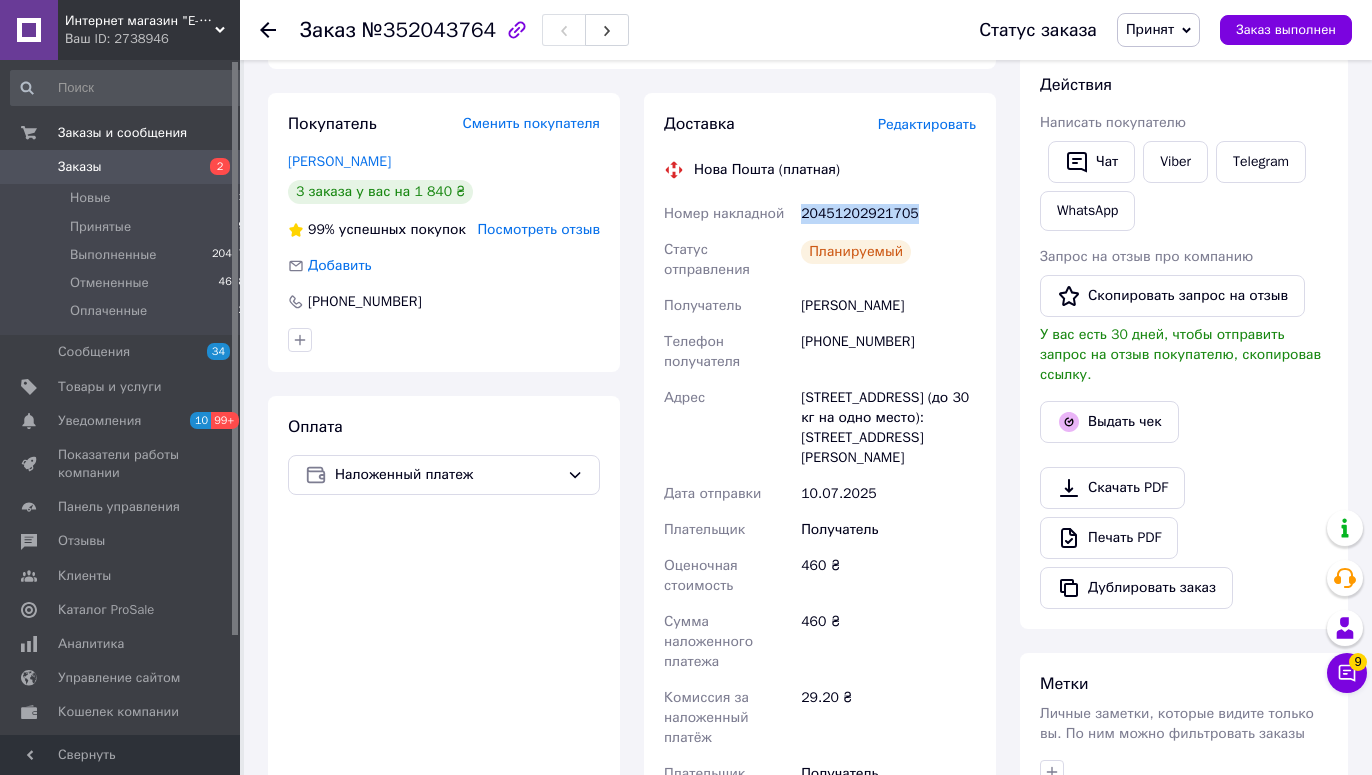 click 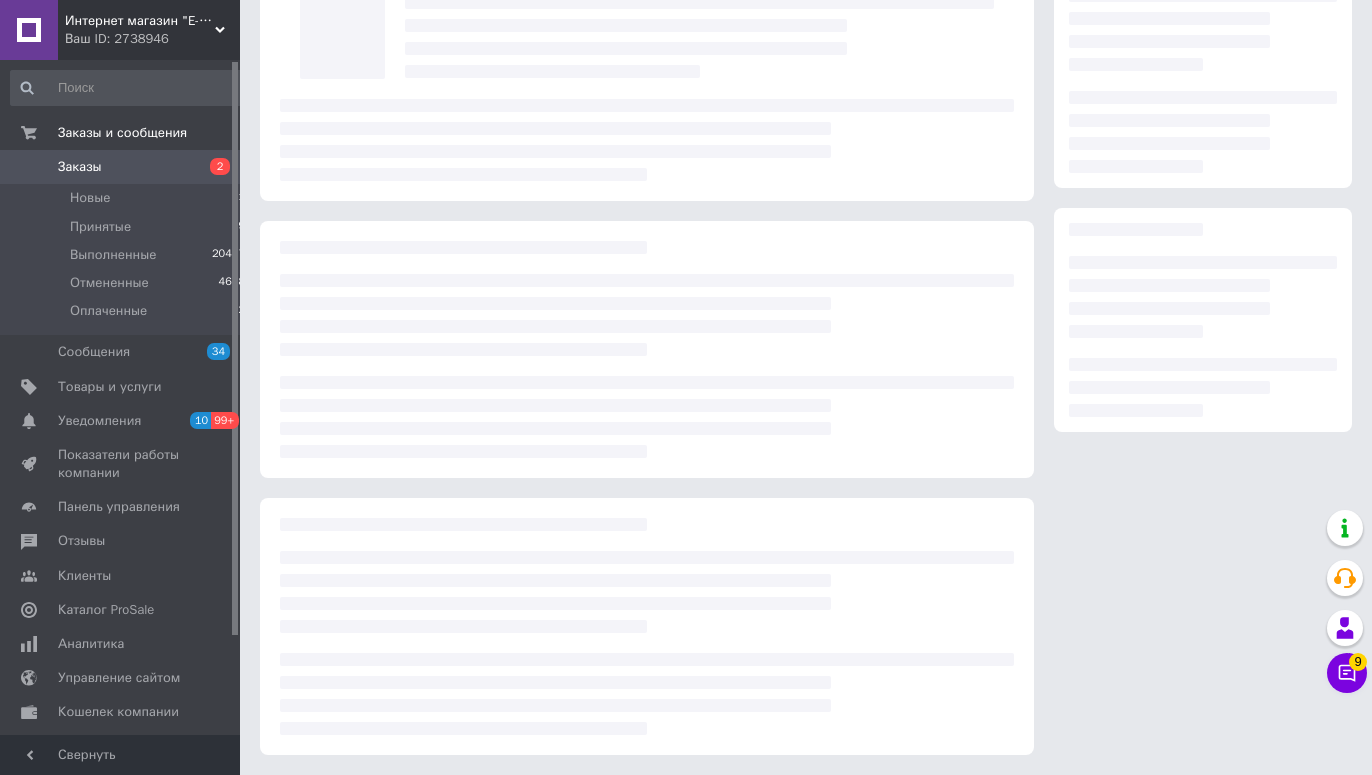 scroll, scrollTop: 0, scrollLeft: 0, axis: both 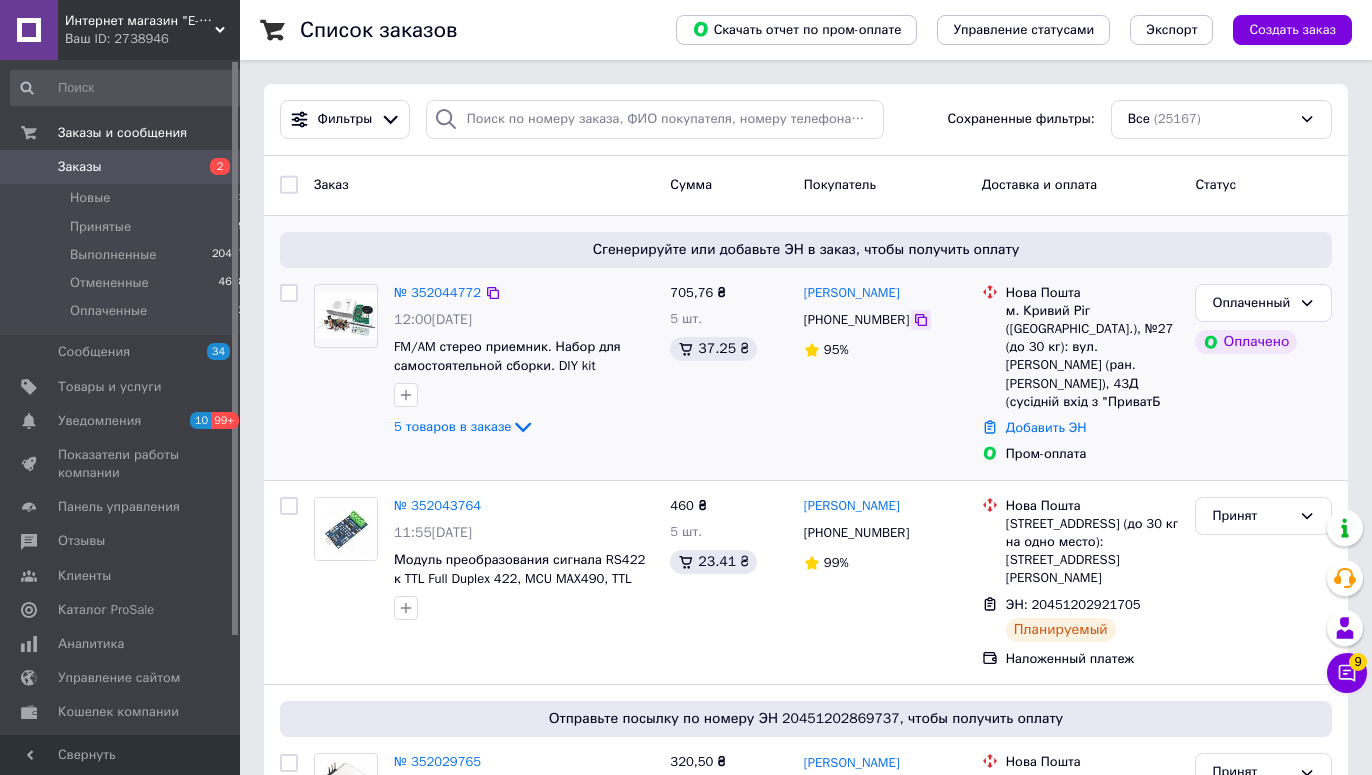 click 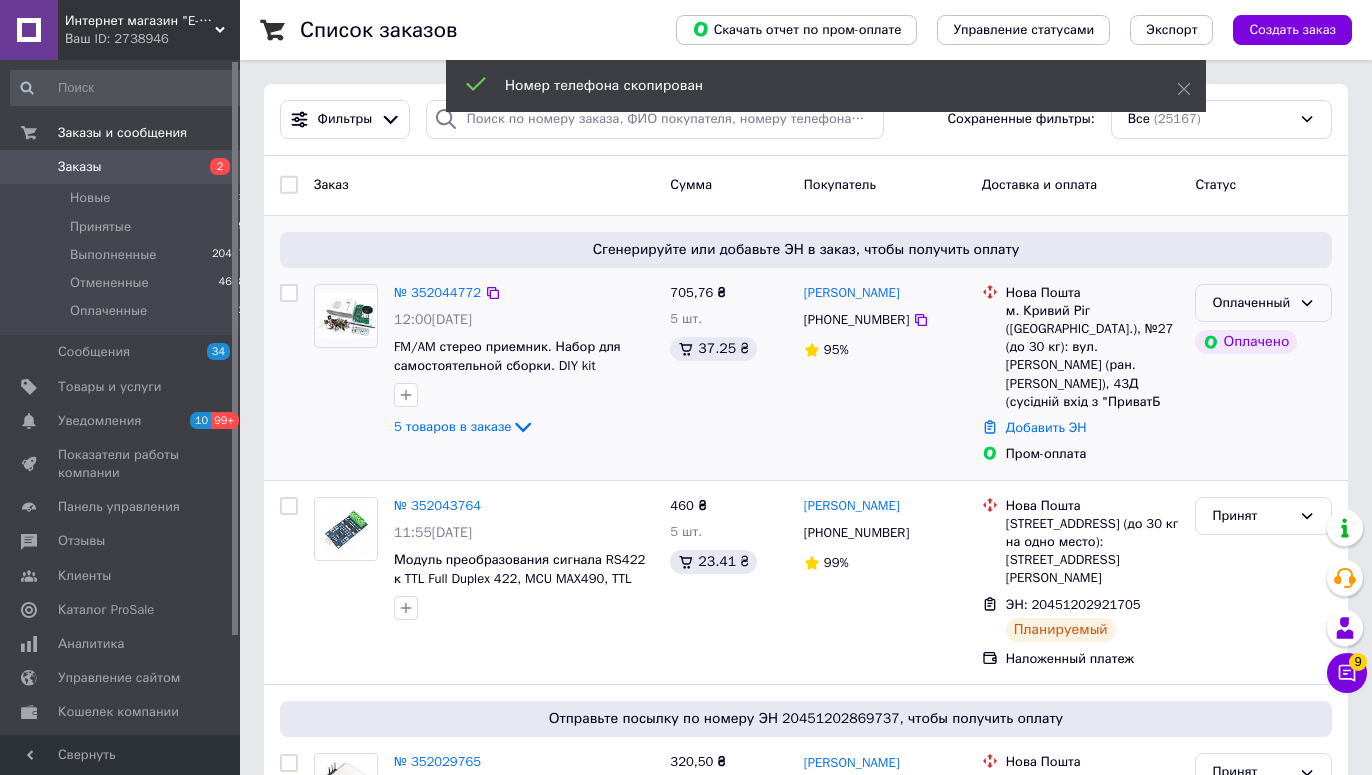 click on "Оплаченный" at bounding box center (1251, 303) 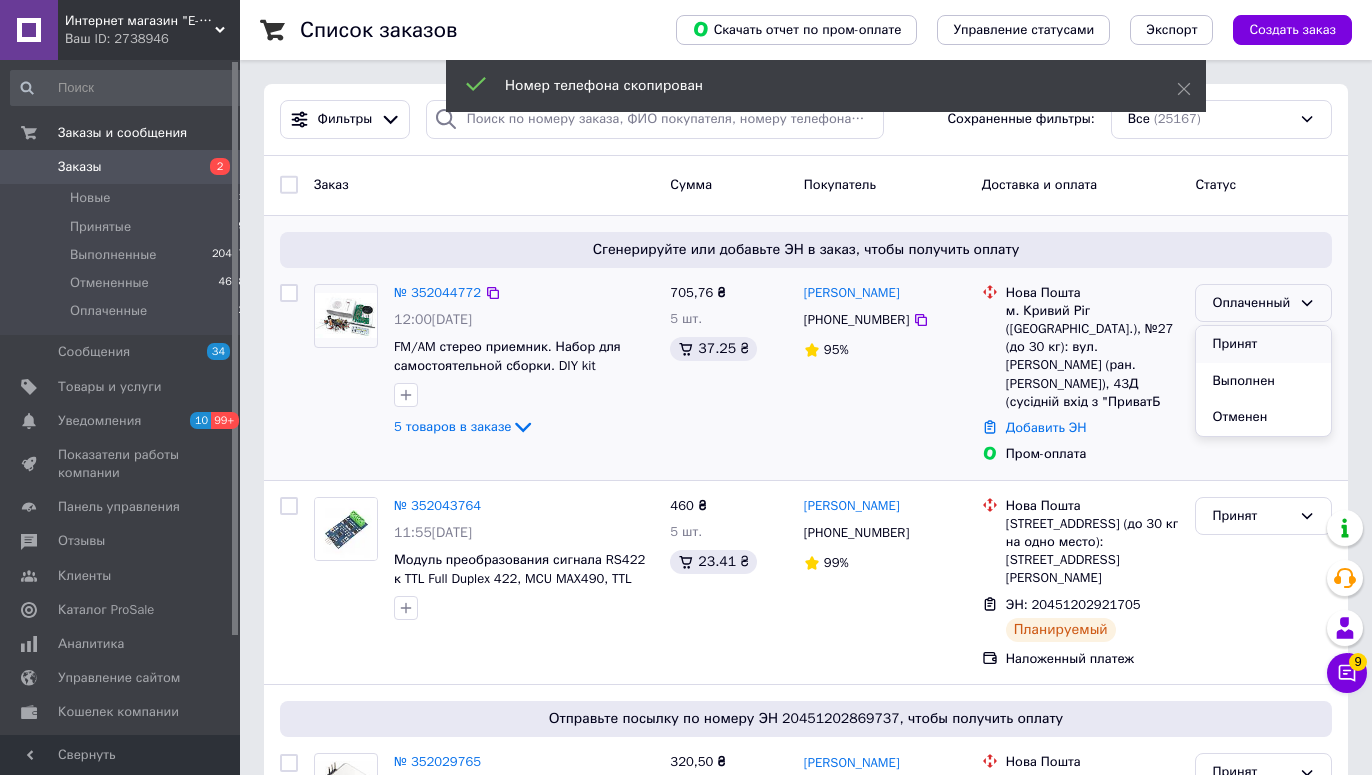 click on "Принят" at bounding box center (1263, 344) 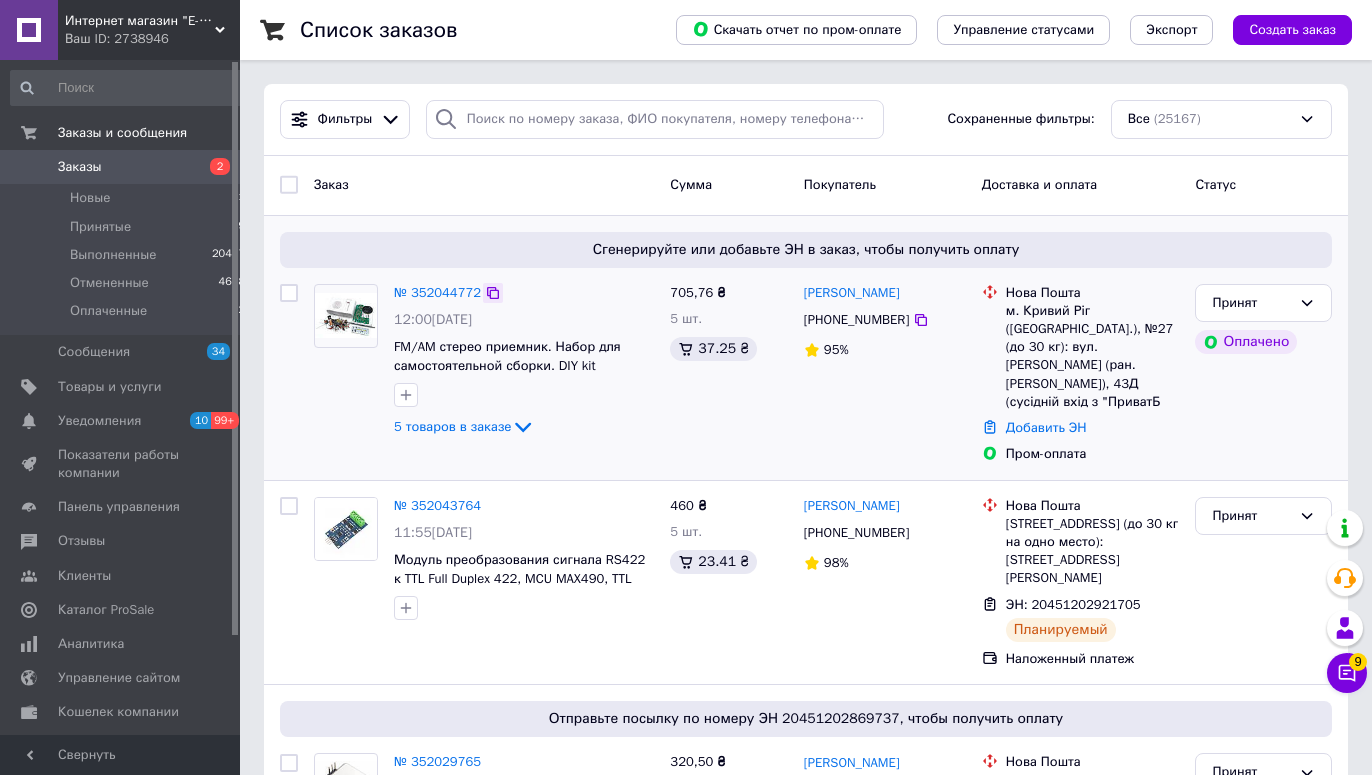 click 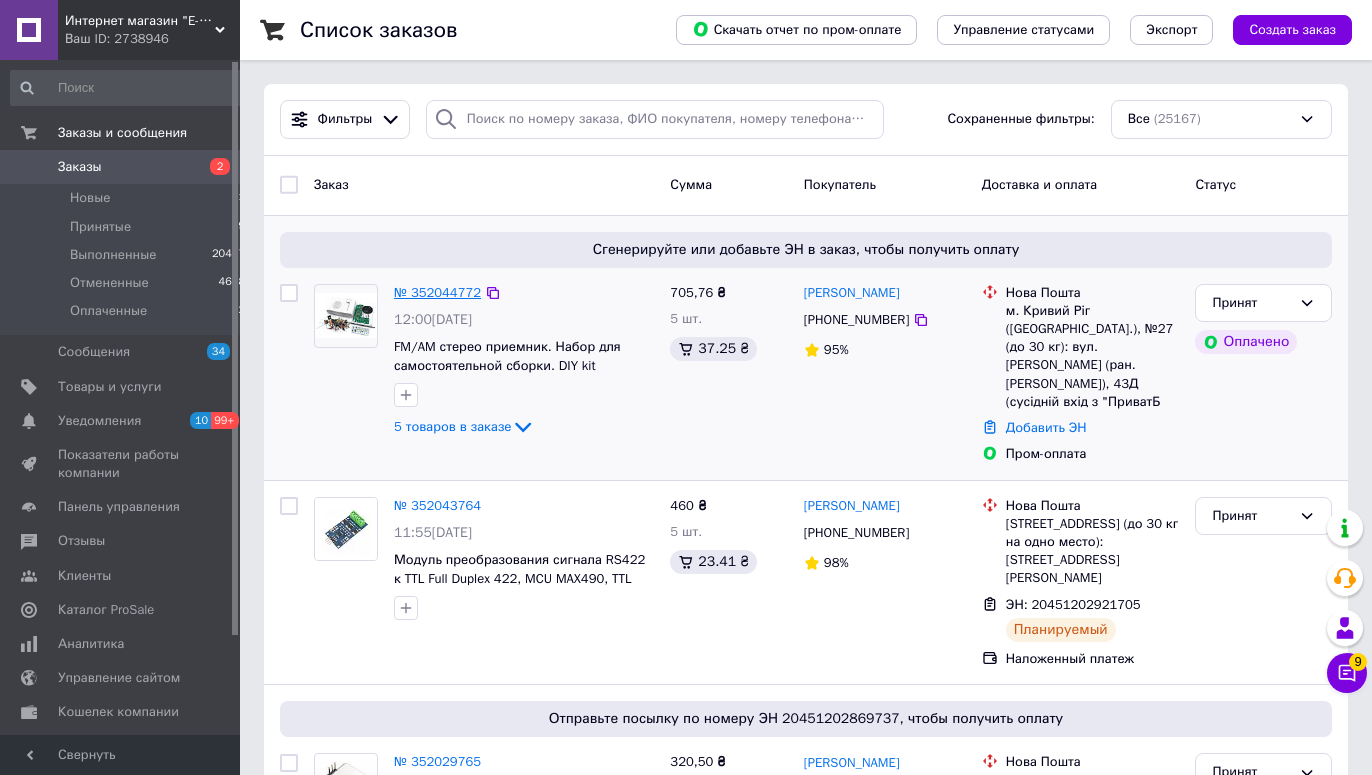 click on "№ 352044772" at bounding box center (437, 292) 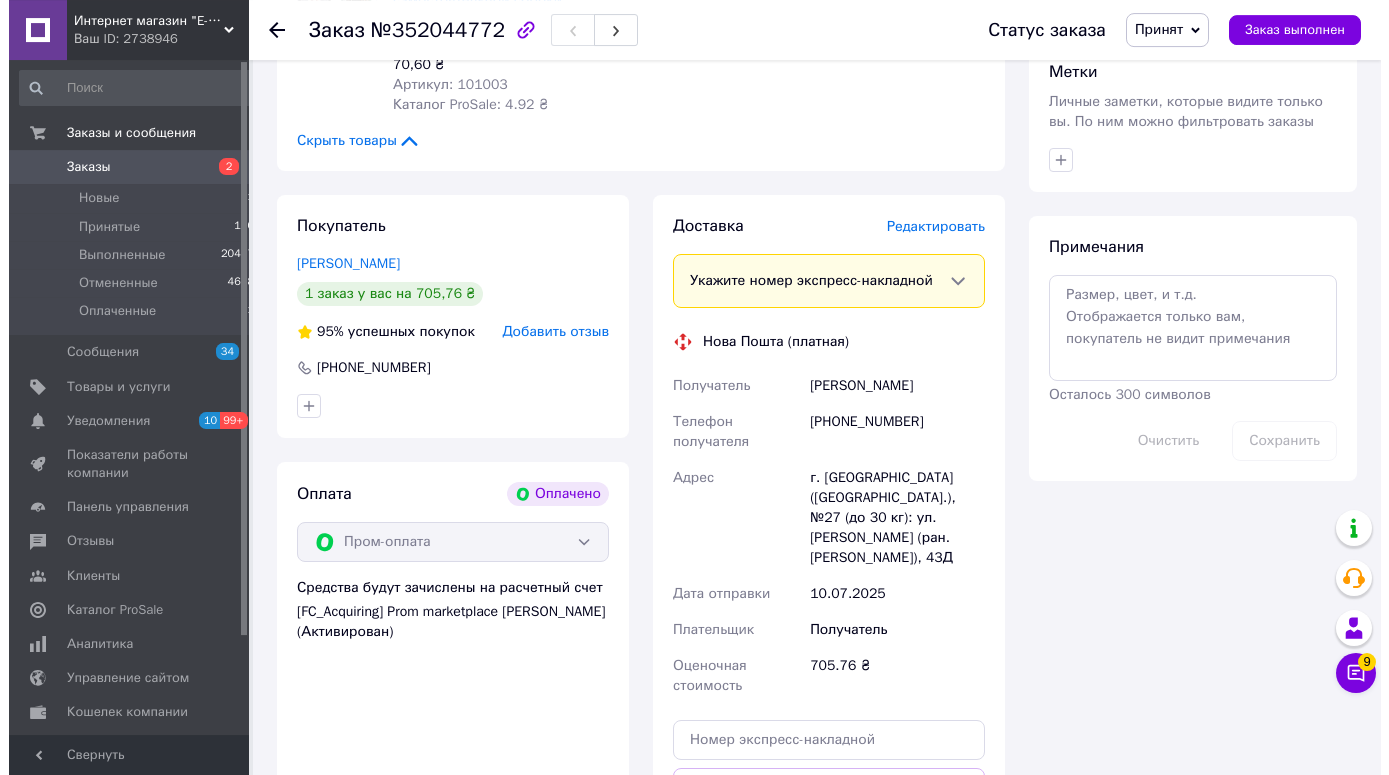 scroll, scrollTop: 1541, scrollLeft: 0, axis: vertical 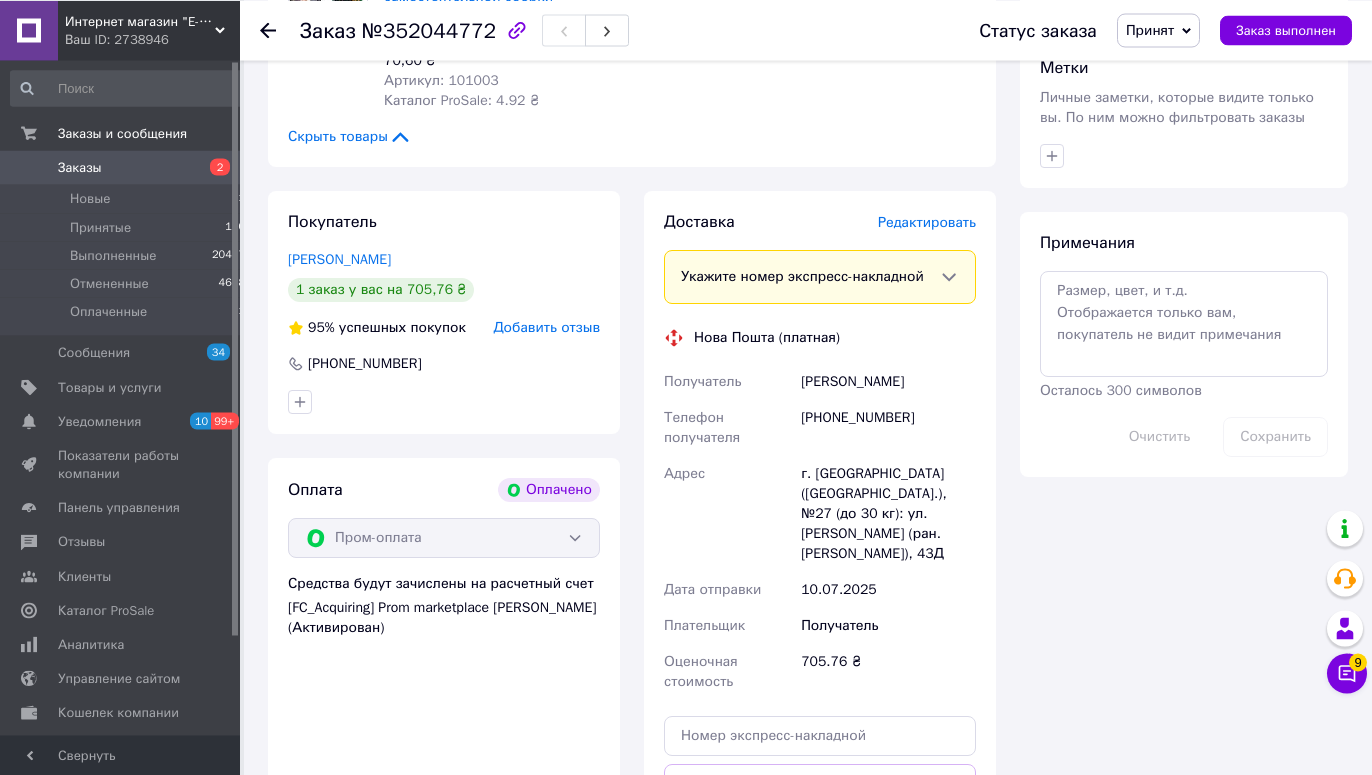 click on "Добавить отзыв" at bounding box center (546, 327) 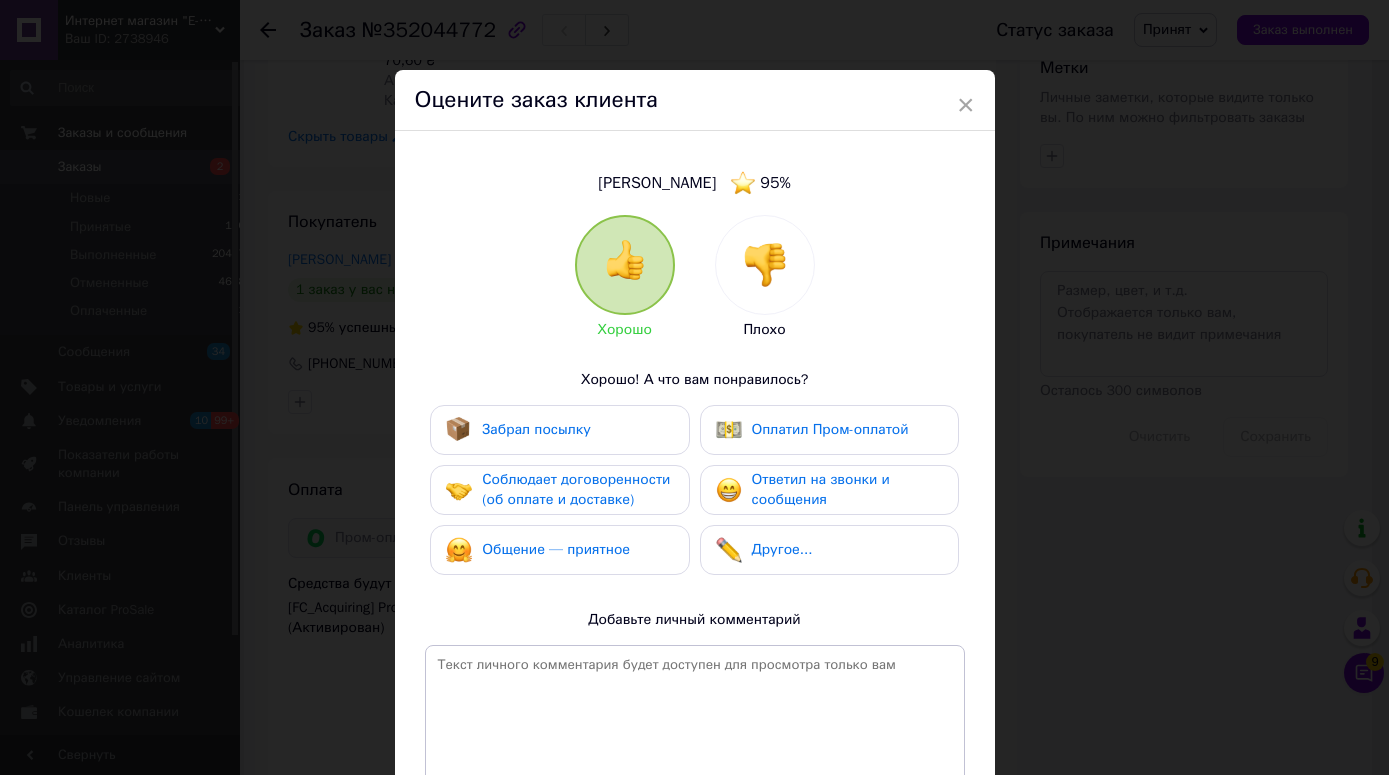 click at bounding box center (765, 265) 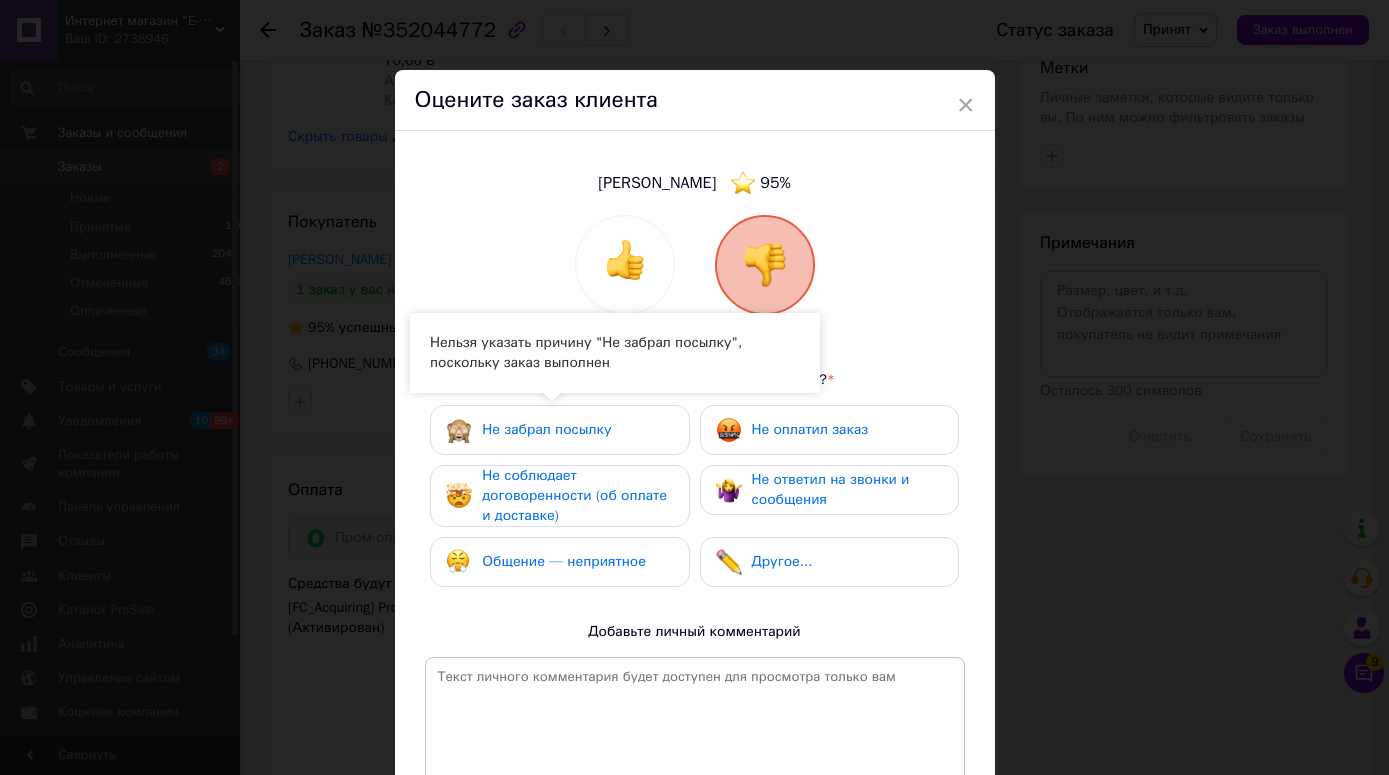 click on "Общение — неприятное" at bounding box center [564, 561] 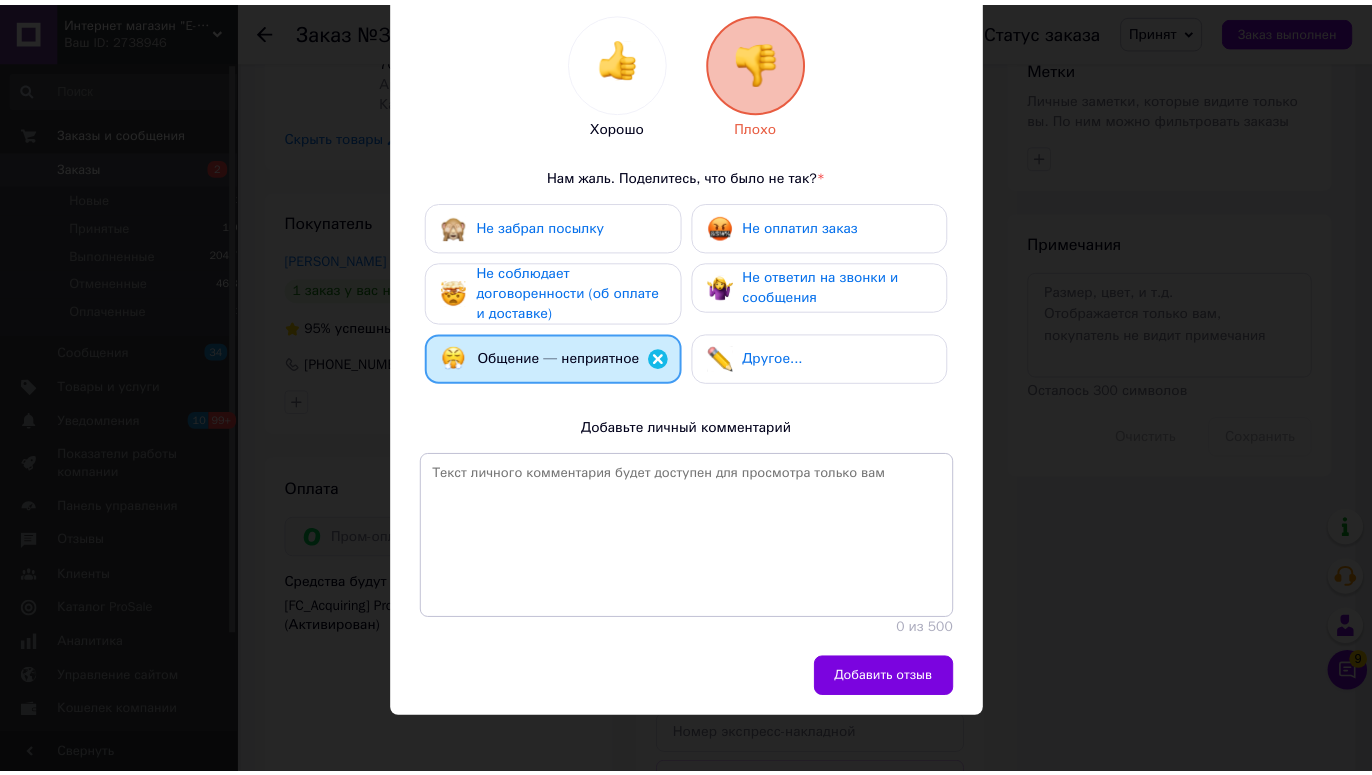 scroll, scrollTop: 241, scrollLeft: 0, axis: vertical 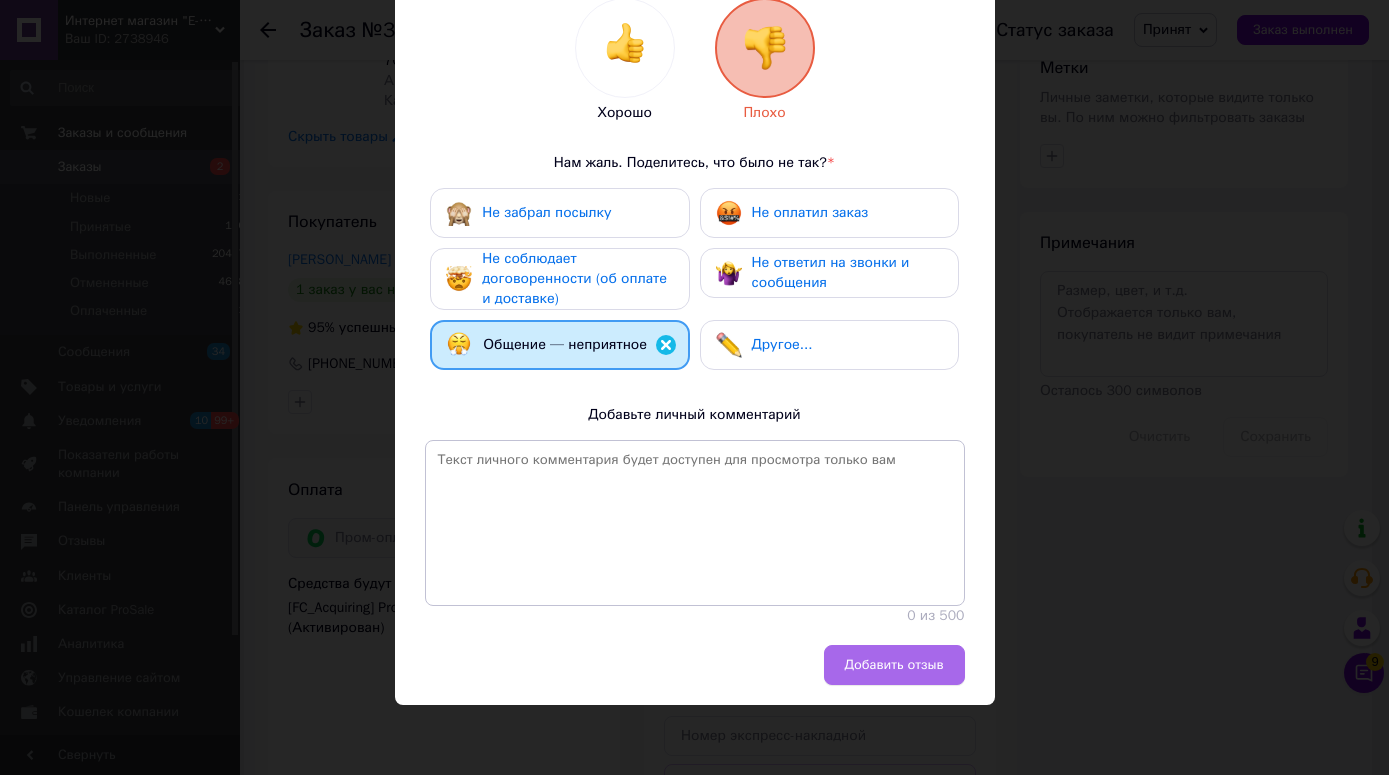 click on "Добавить отзыв" at bounding box center [894, 665] 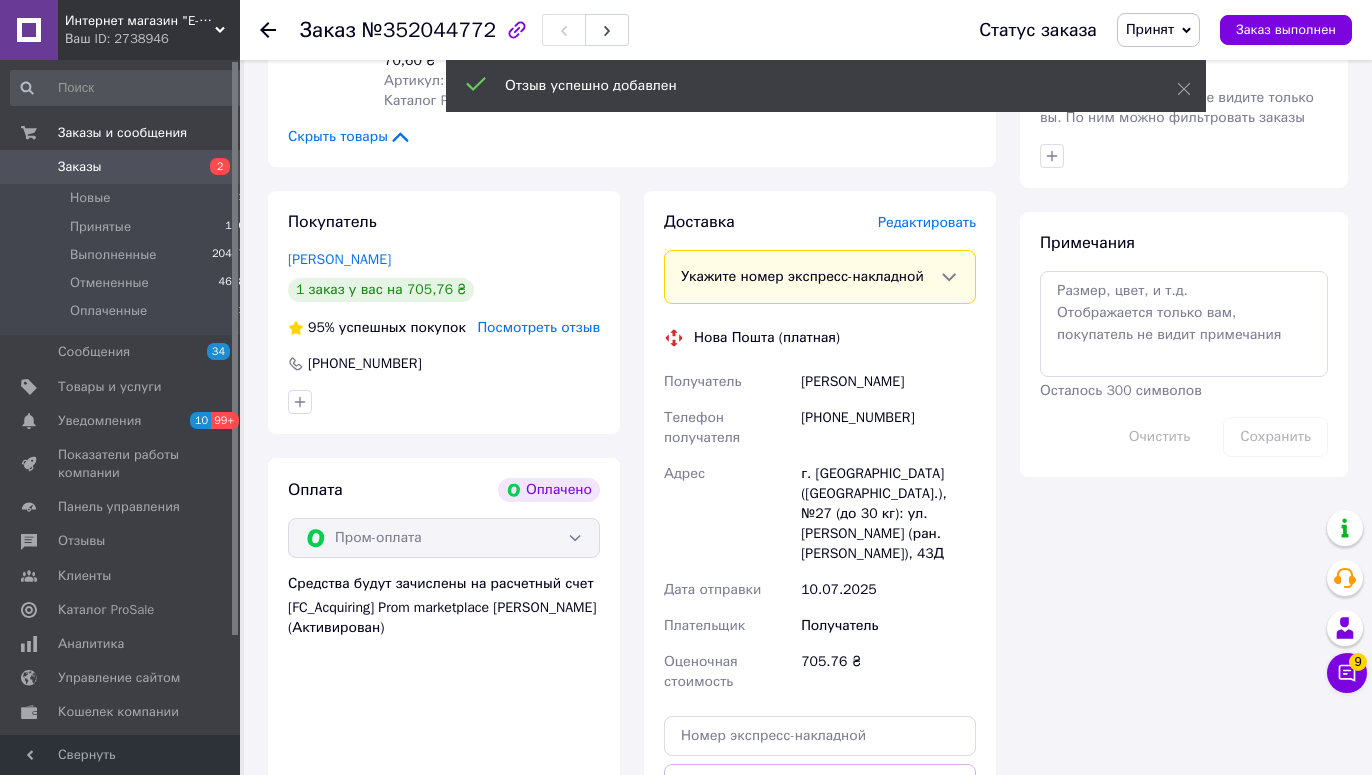 click on "Редактировать" at bounding box center (927, 222) 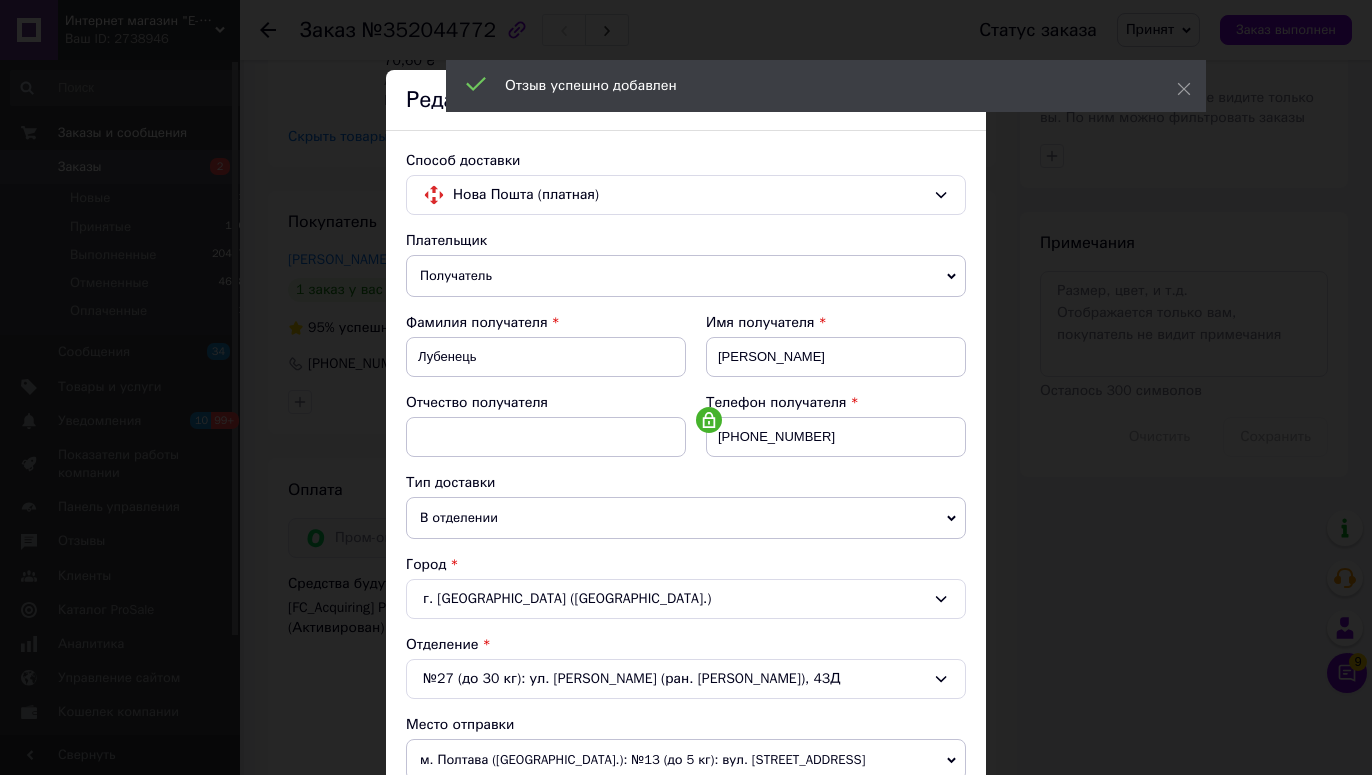 scroll, scrollTop: 553, scrollLeft: 0, axis: vertical 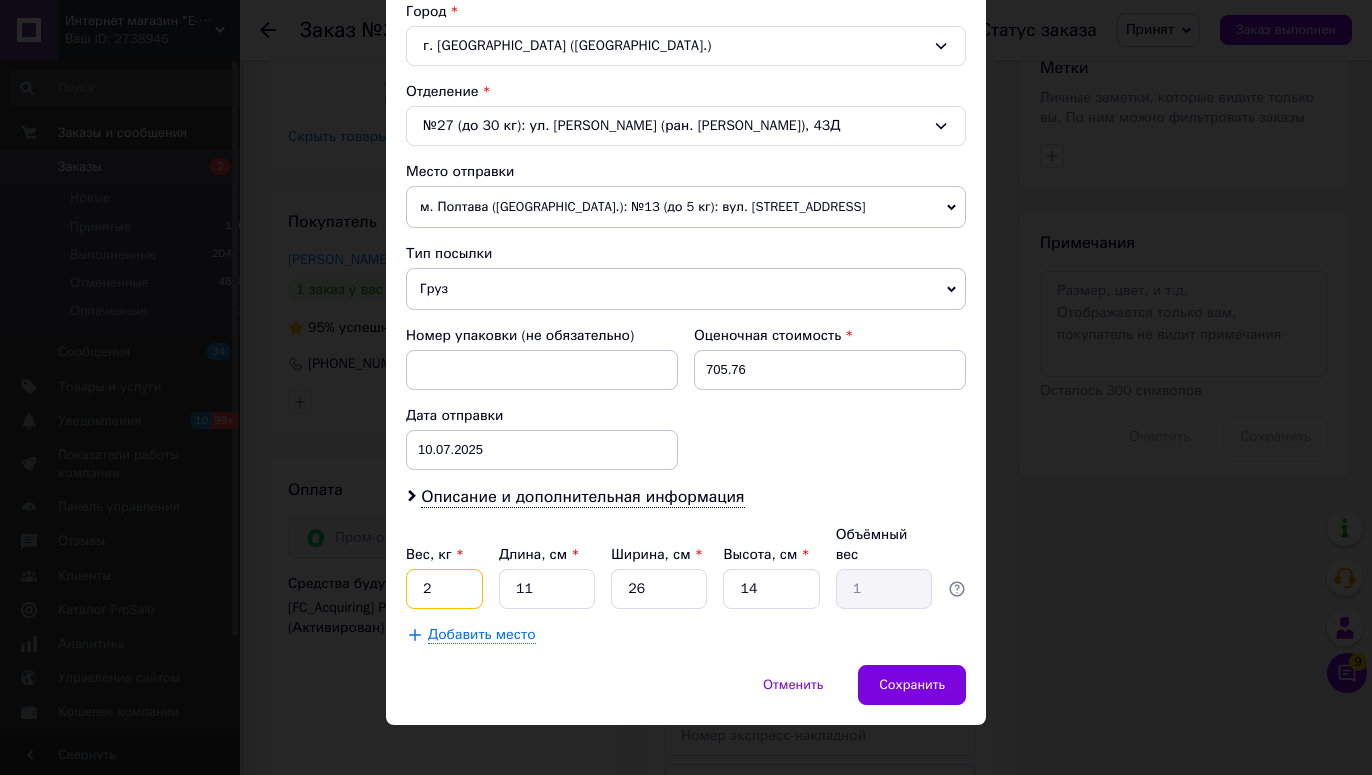 drag, startPoint x: 406, startPoint y: 572, endPoint x: 430, endPoint y: 575, distance: 24.186773 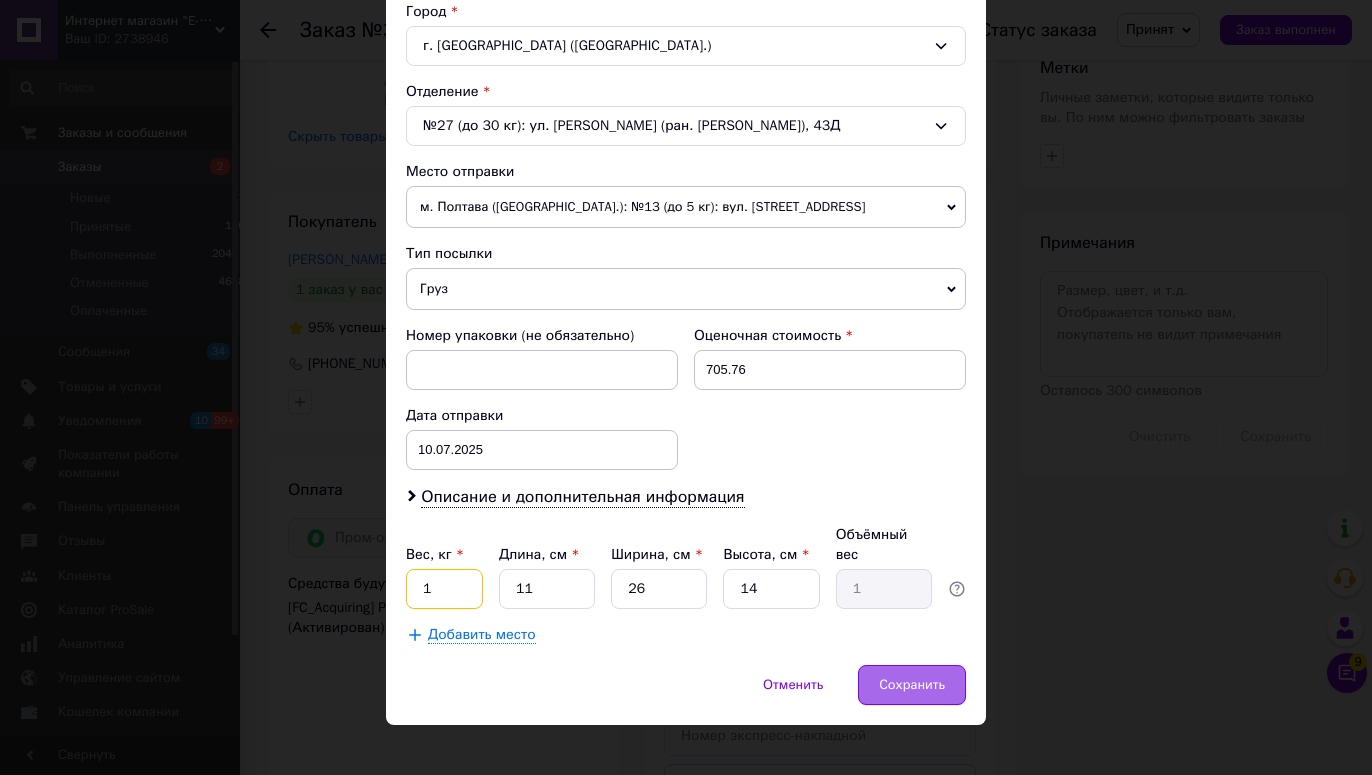 type on "1" 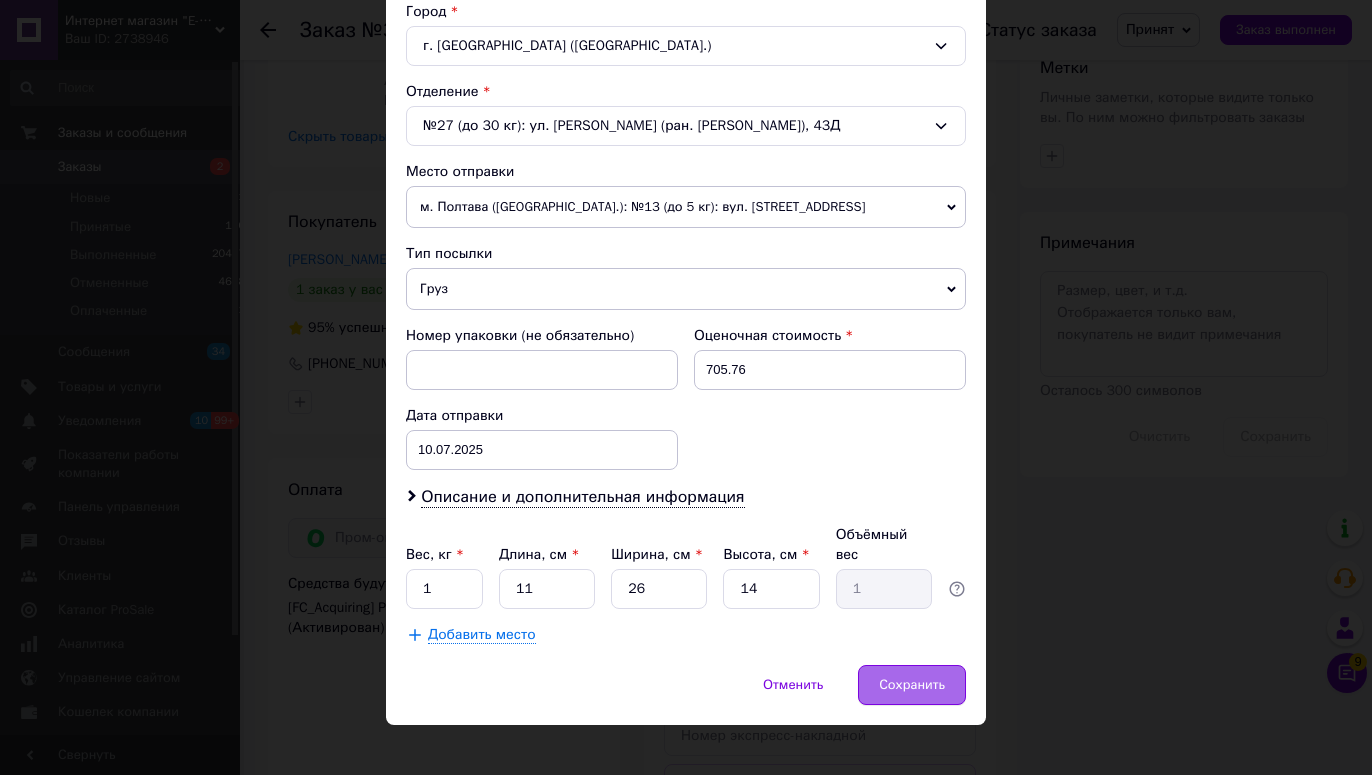 click on "Сохранить" at bounding box center (912, 685) 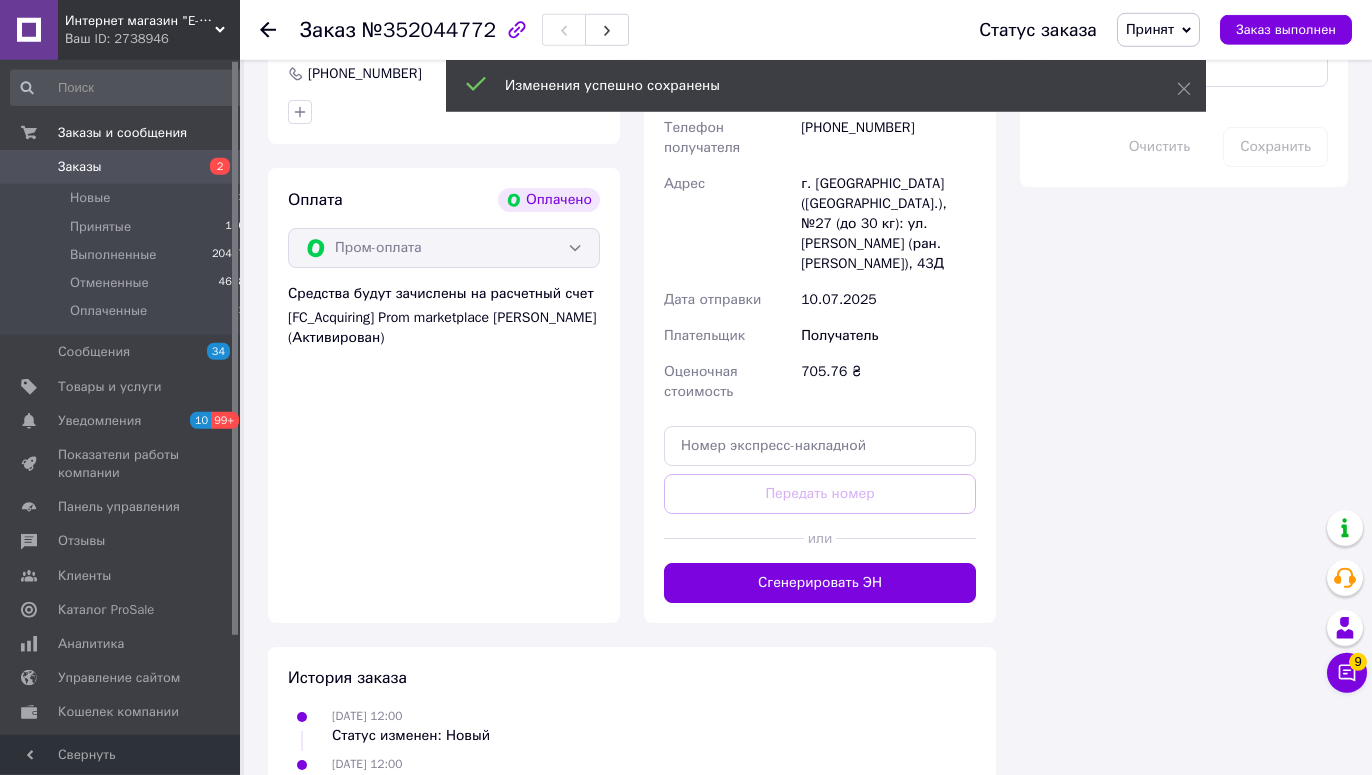 scroll, scrollTop: 1949, scrollLeft: 0, axis: vertical 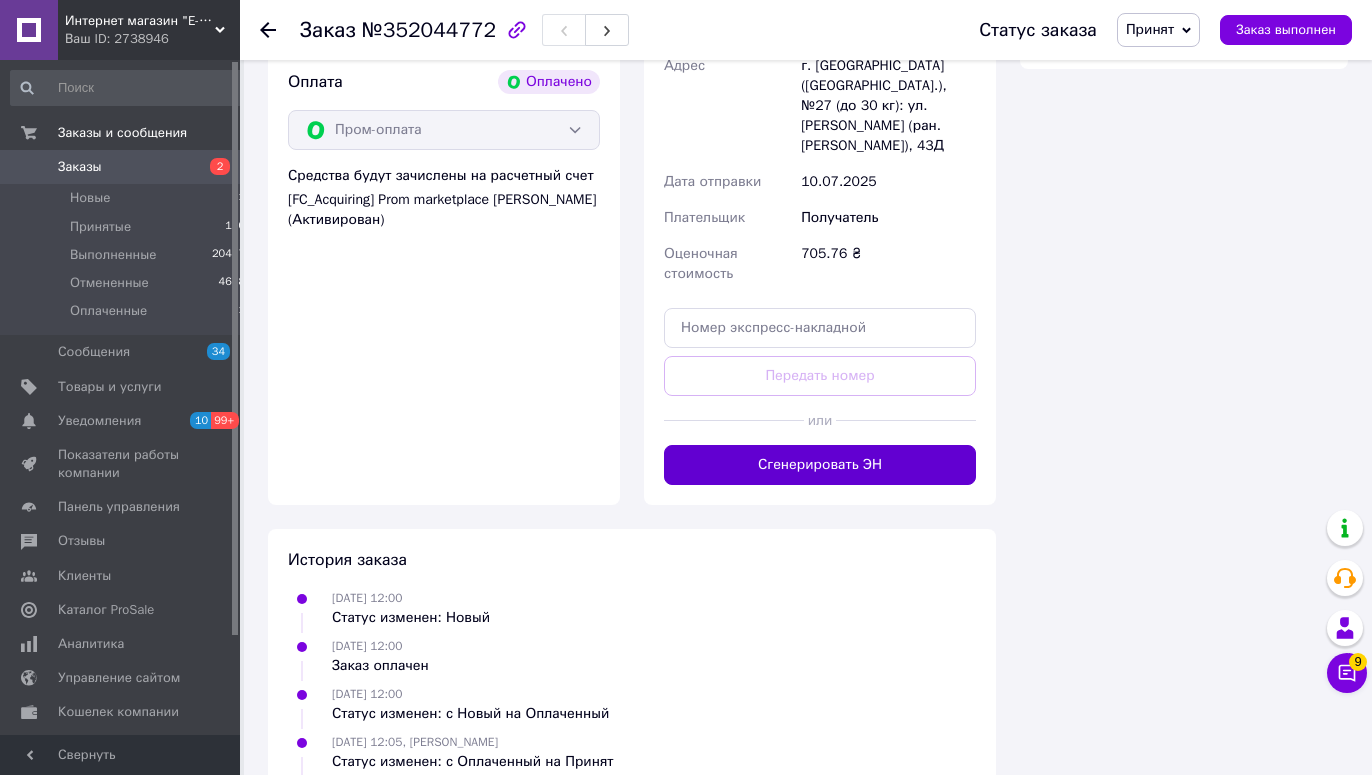 click on "Сгенерировать ЭН" at bounding box center [820, 465] 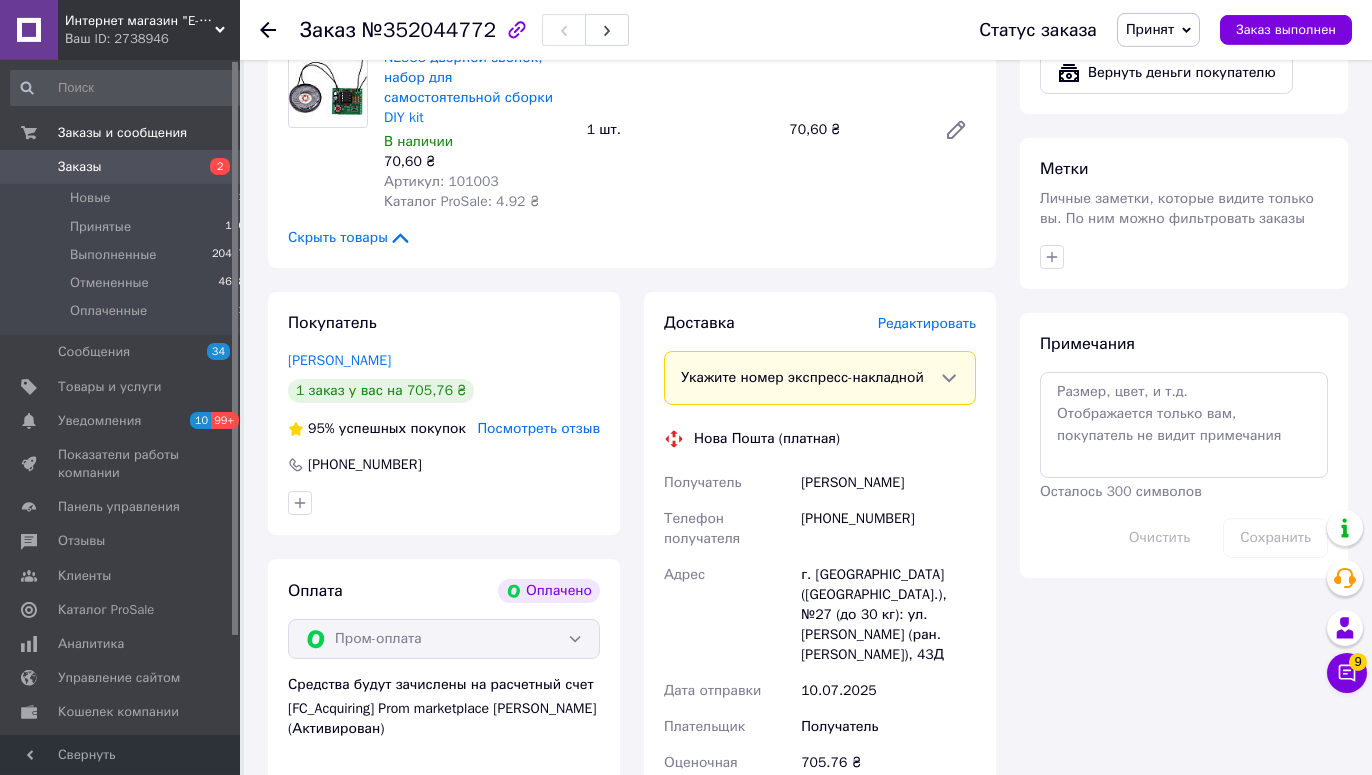 scroll, scrollTop: 1439, scrollLeft: 0, axis: vertical 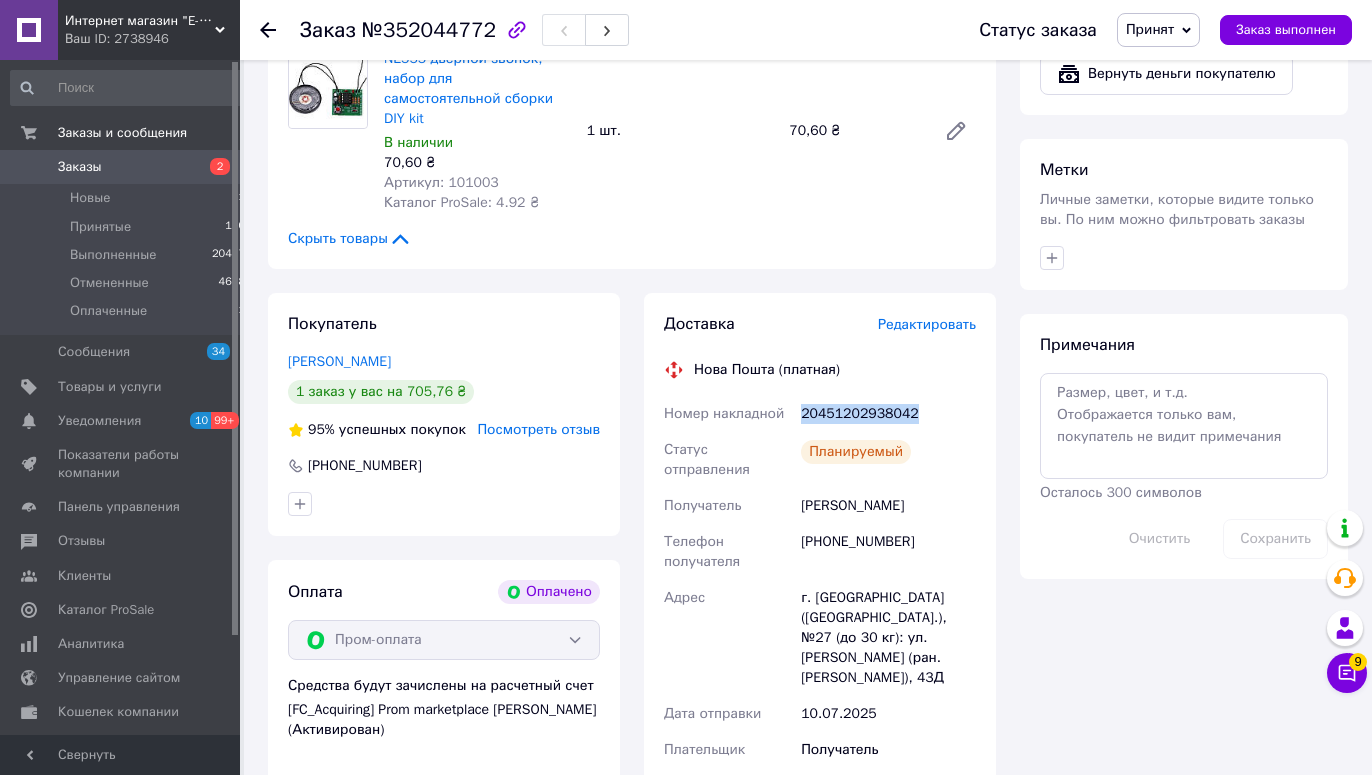 drag, startPoint x: 883, startPoint y: 354, endPoint x: 801, endPoint y: 352, distance: 82.02438 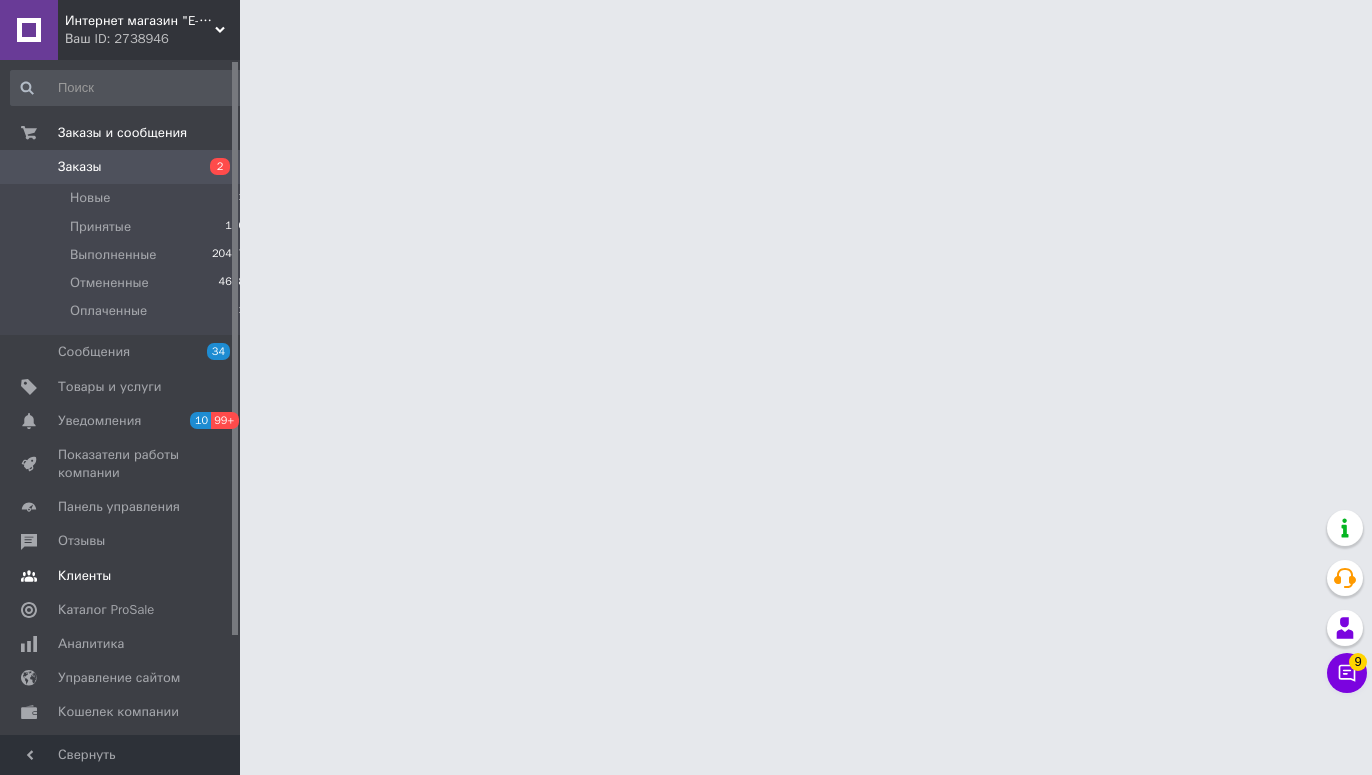 scroll, scrollTop: 0, scrollLeft: 0, axis: both 